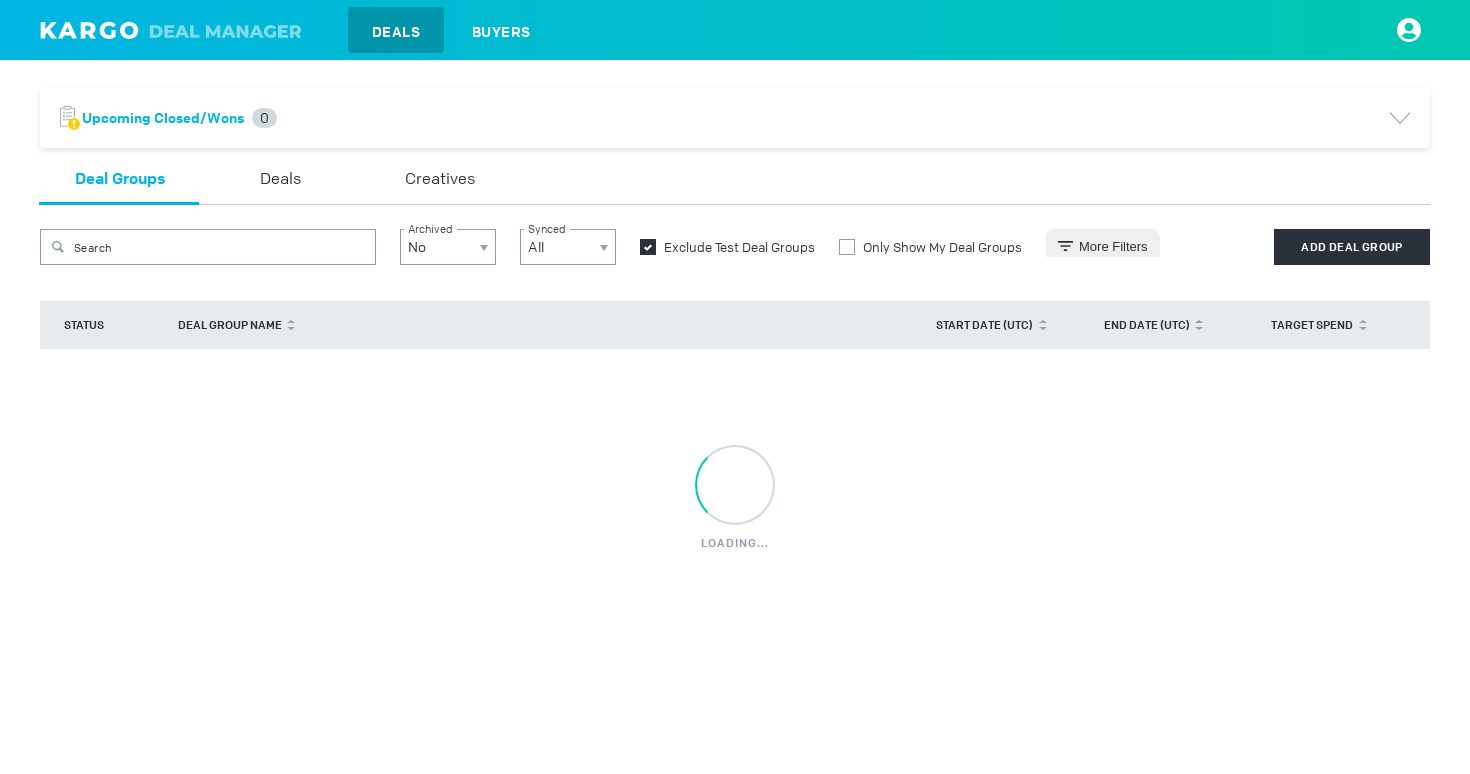 scroll, scrollTop: 0, scrollLeft: 0, axis: both 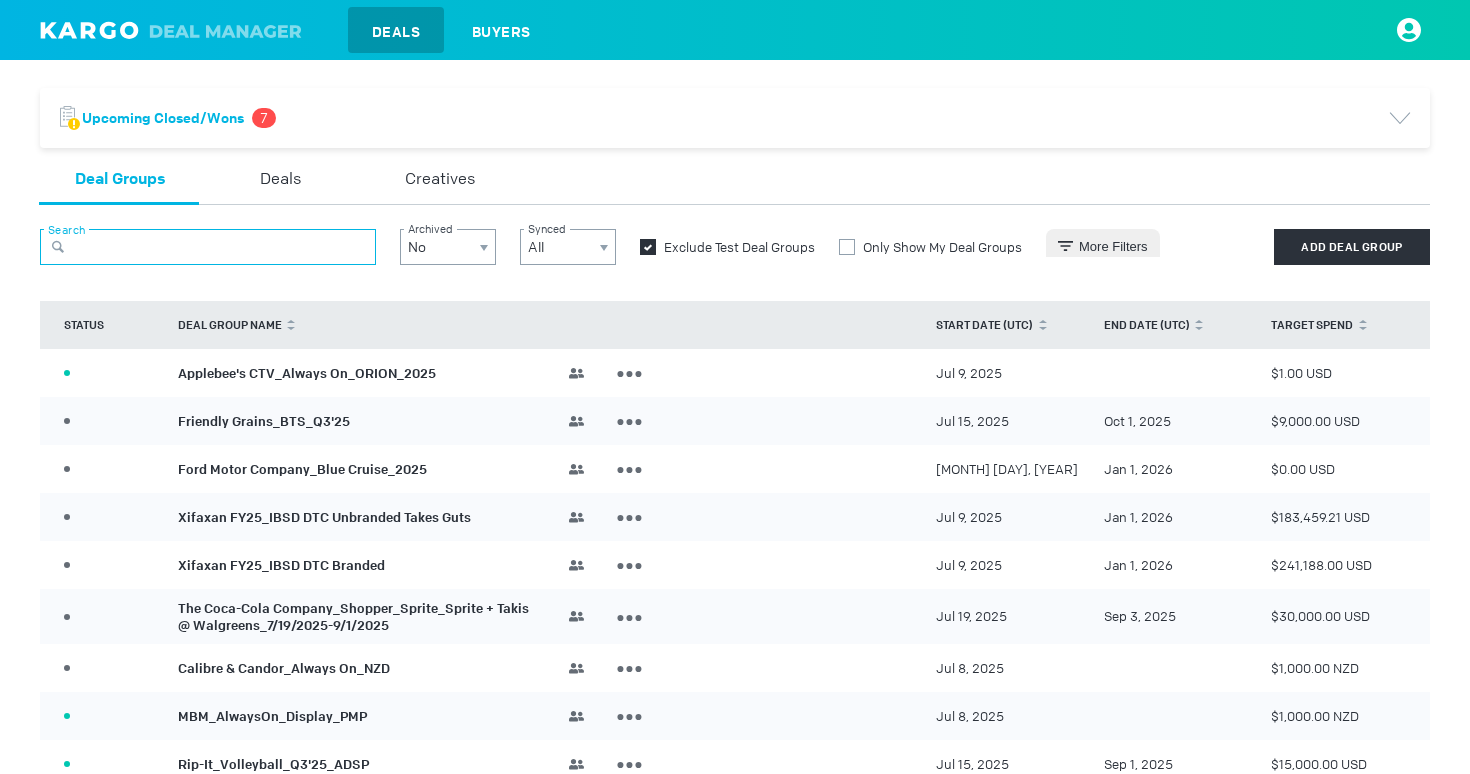 click at bounding box center (208, 247) 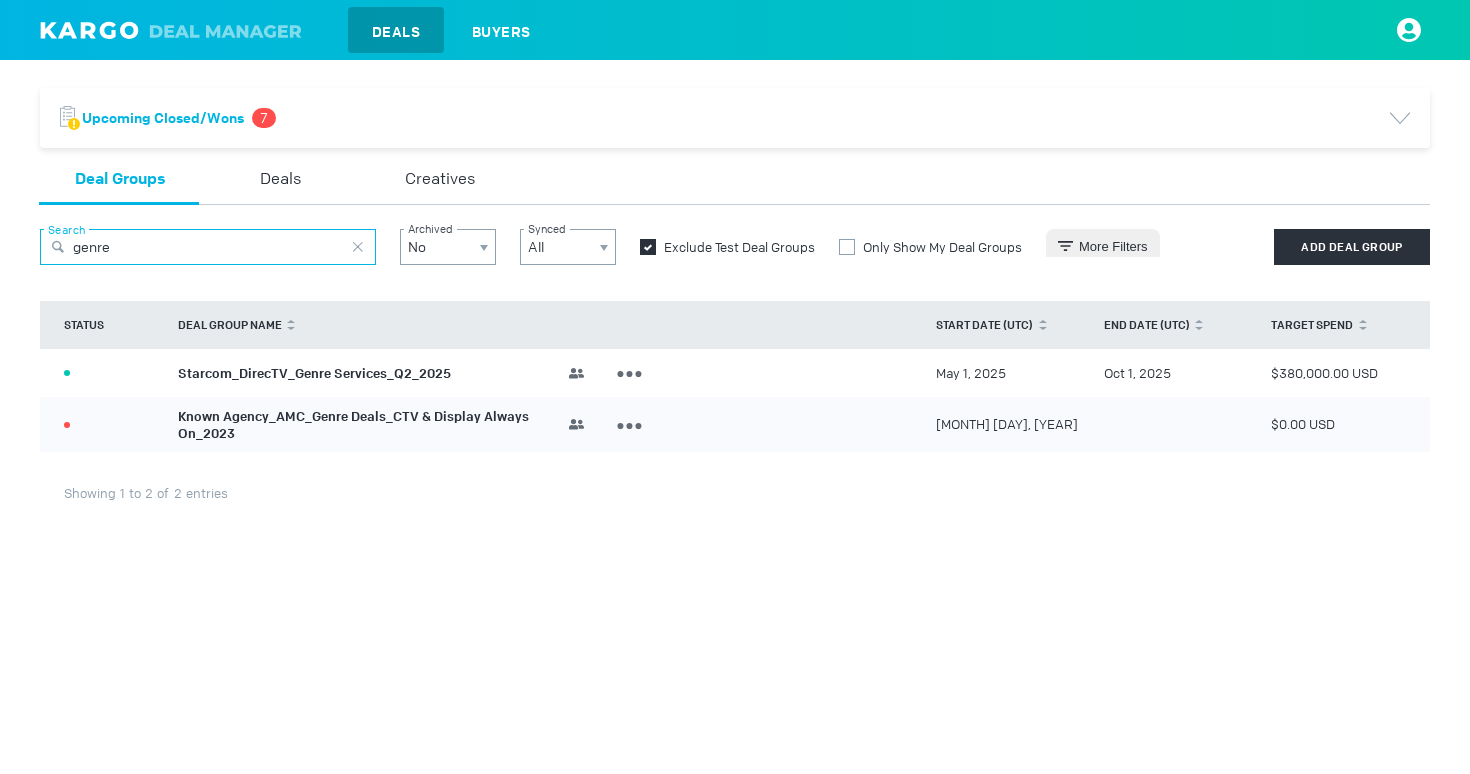 type on "genre" 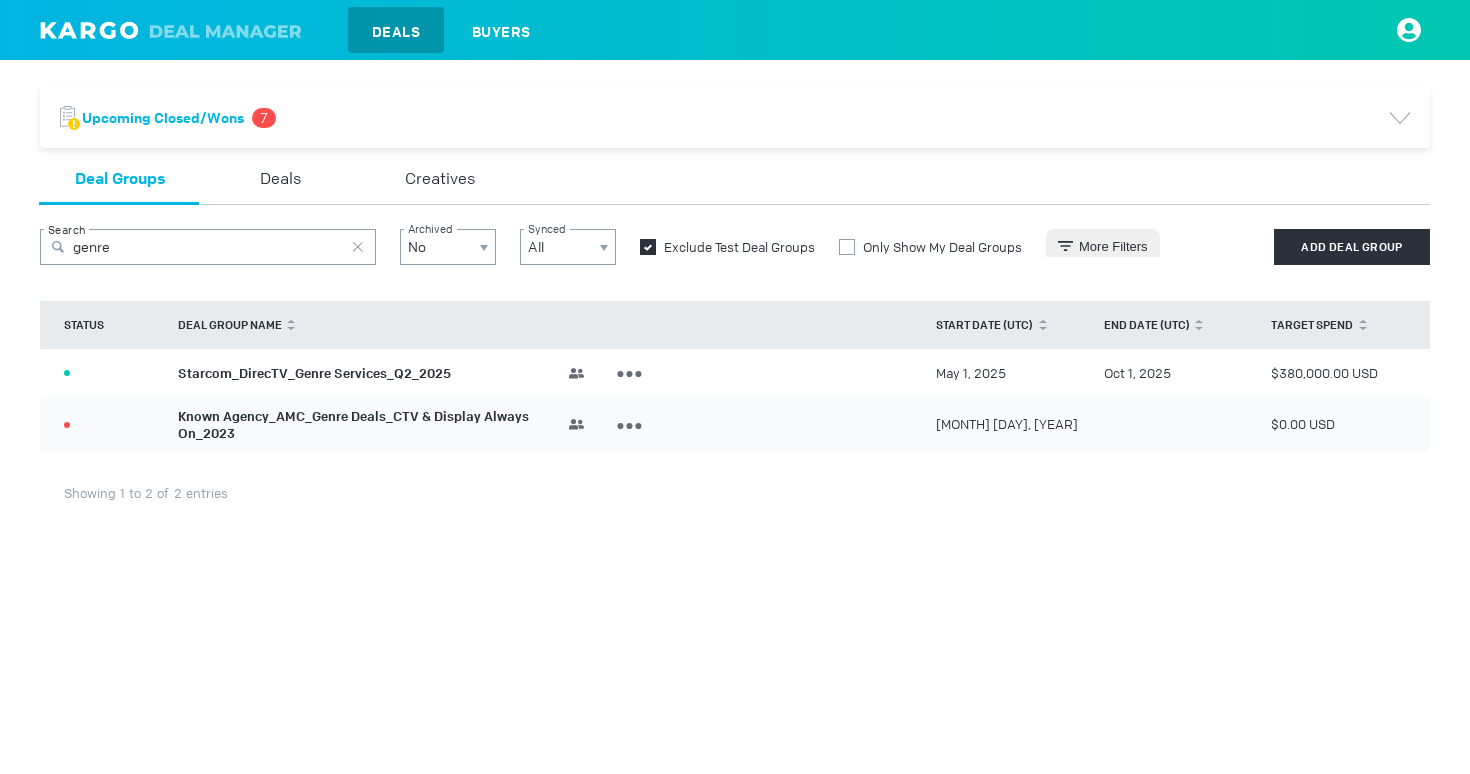 click on "Starcom_DirecTV_Genre Services_Q2_2025" at bounding box center (314, 372) 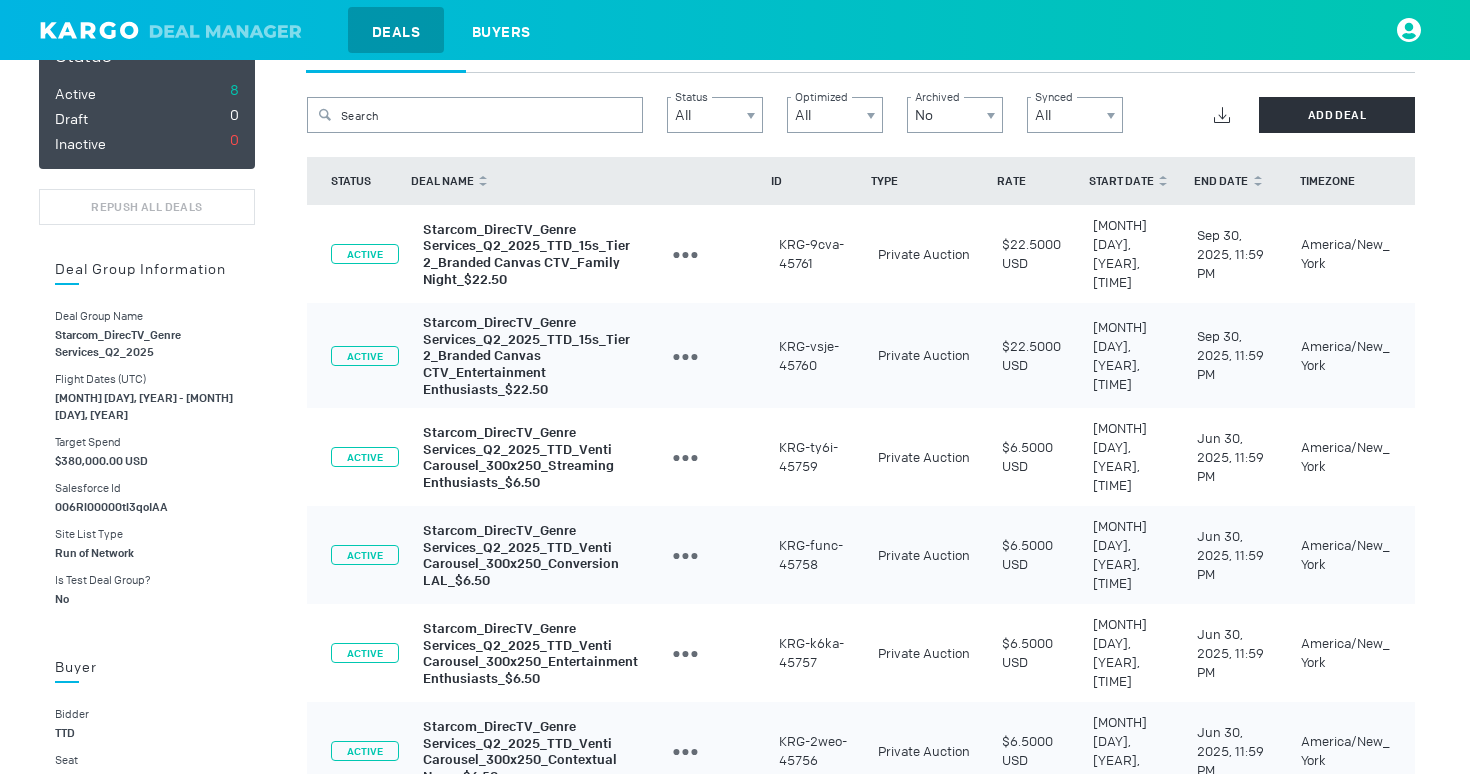 scroll, scrollTop: 182, scrollLeft: 0, axis: vertical 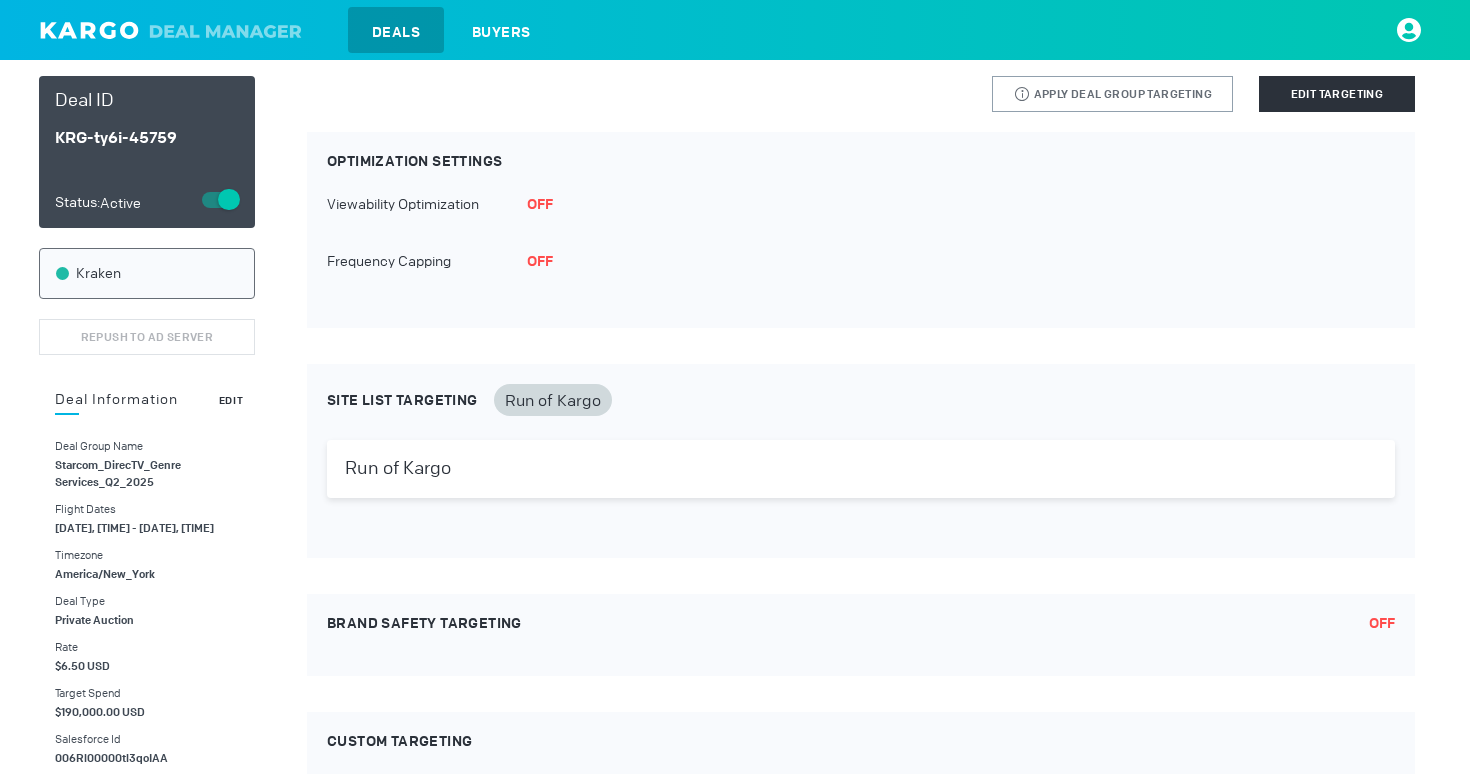 click on "Edit" at bounding box center [231, 400] 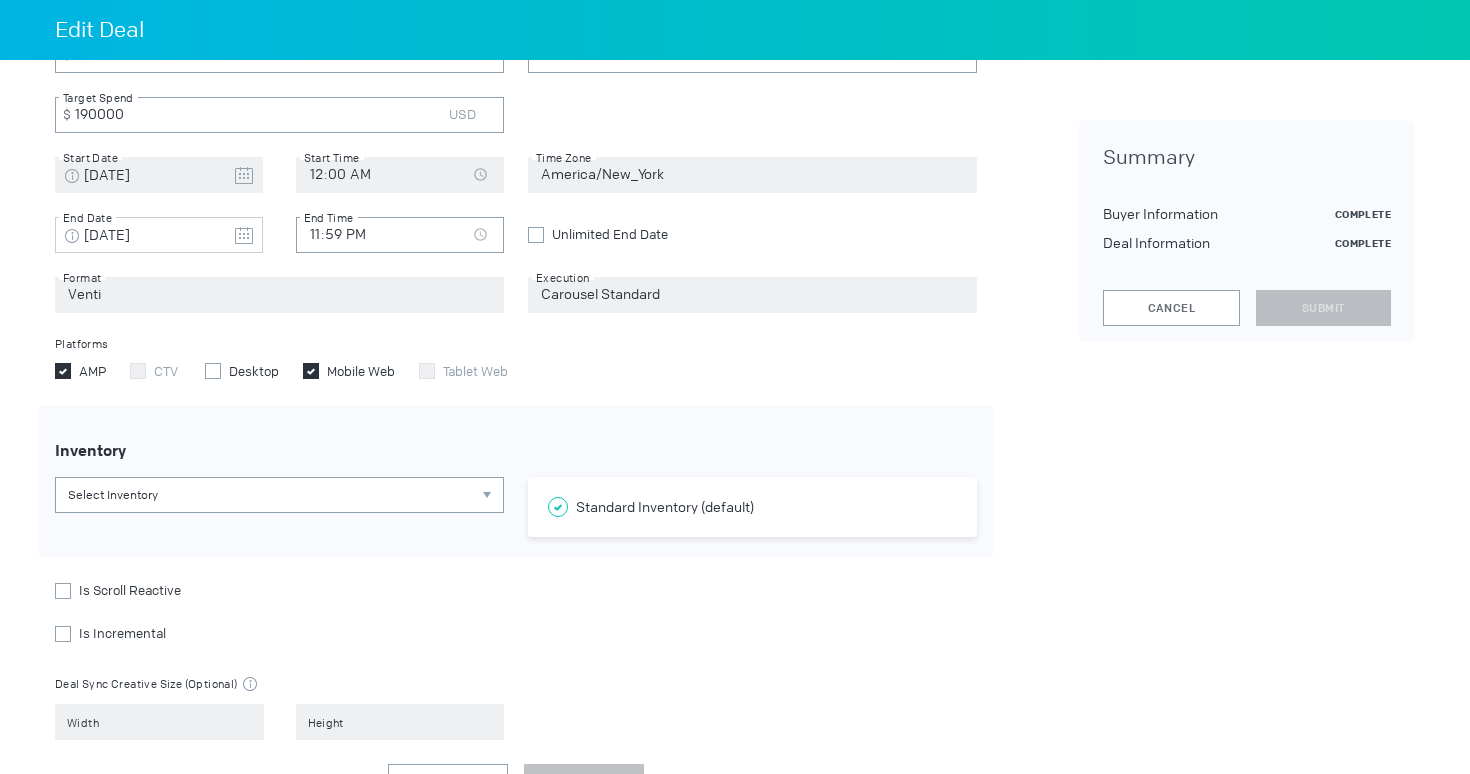 scroll, scrollTop: 629, scrollLeft: 0, axis: vertical 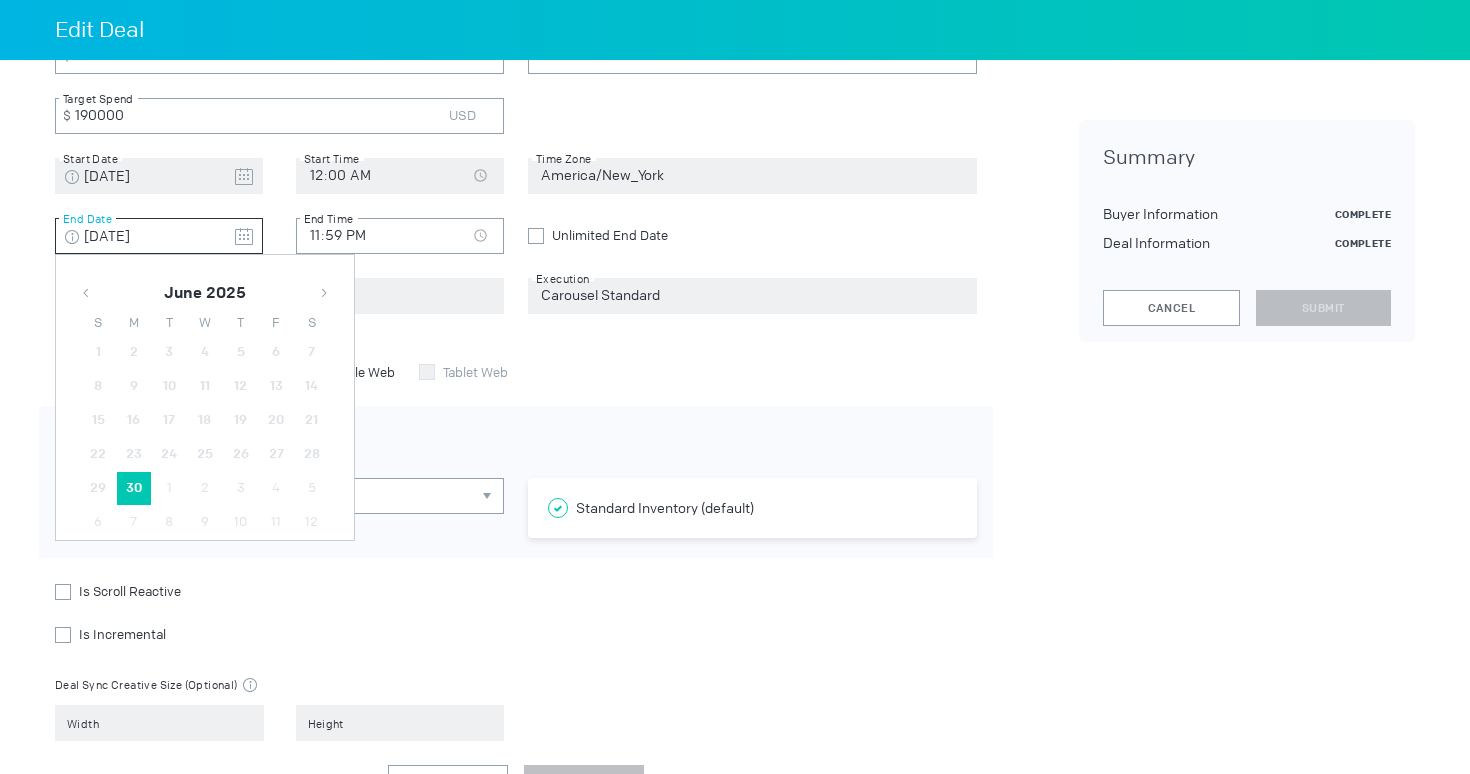 click at bounding box center (244, 237) 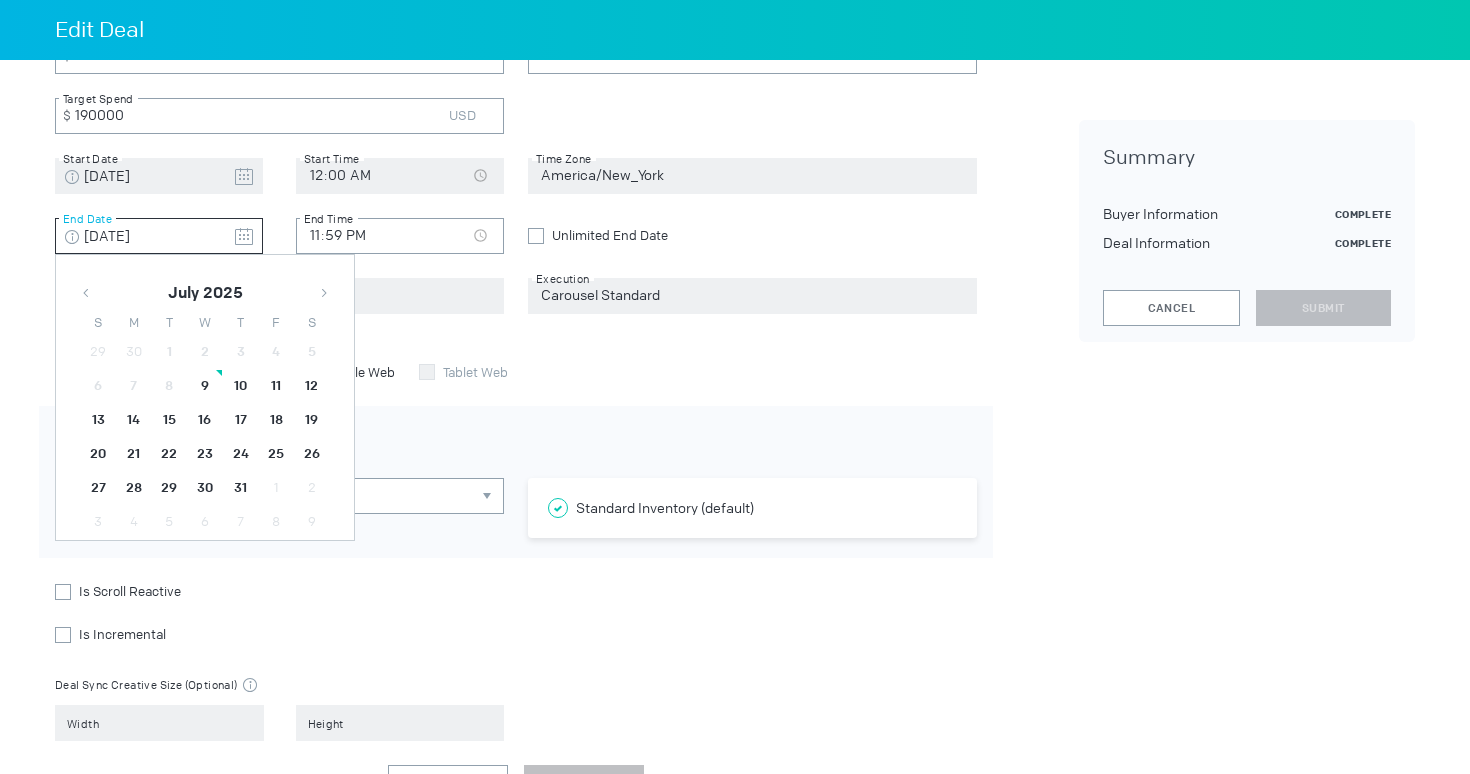 click at bounding box center (324, 293) 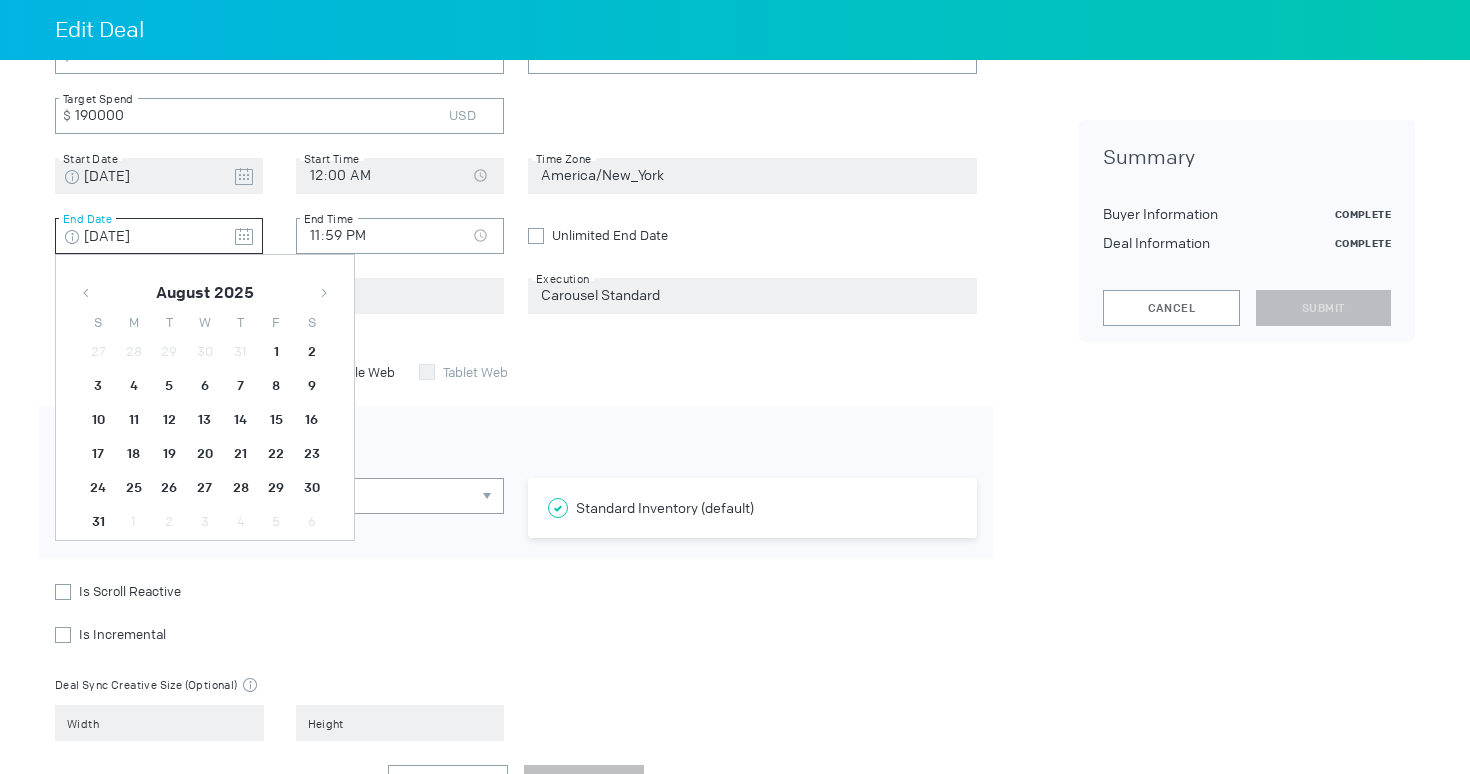 click at bounding box center (324, 293) 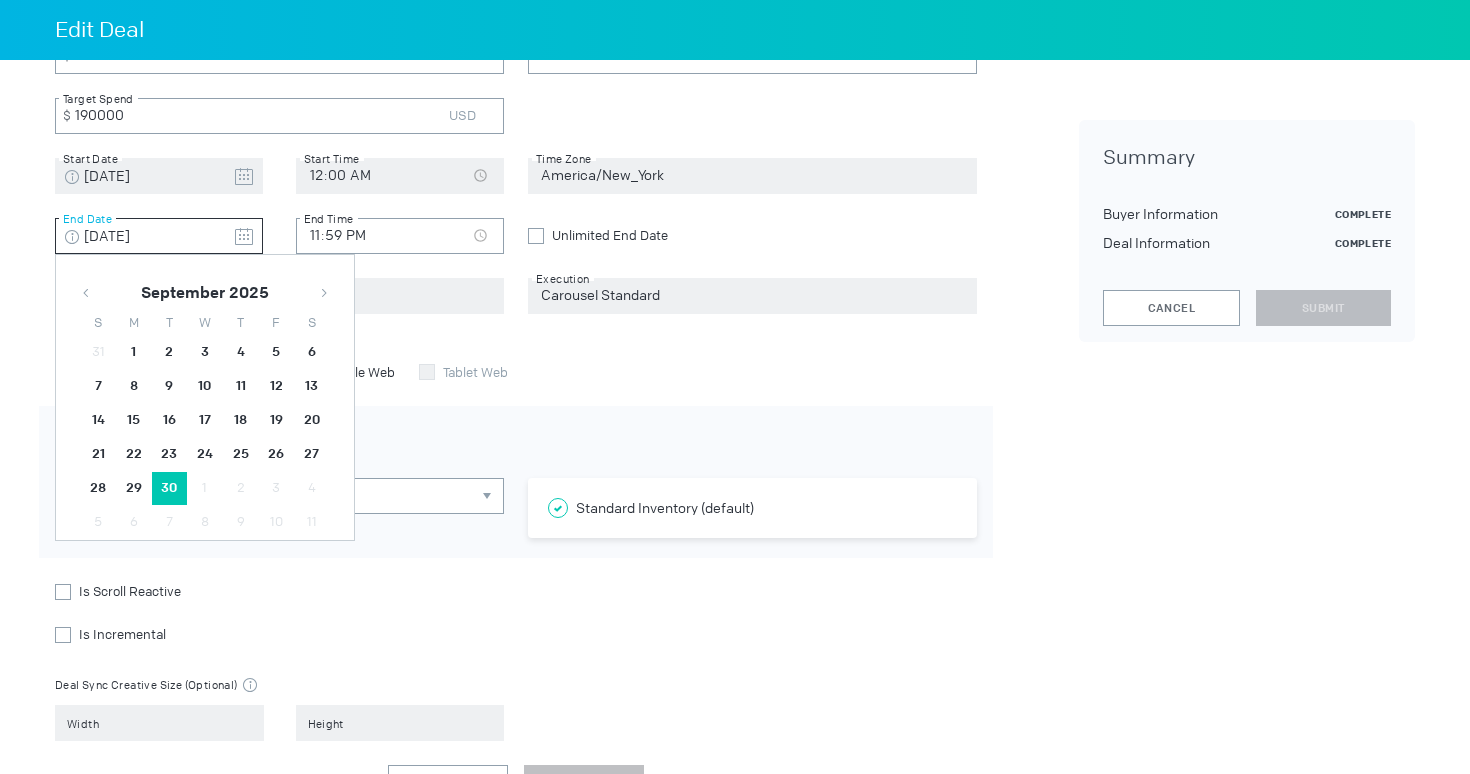 click on "30" at bounding box center (134, 352) 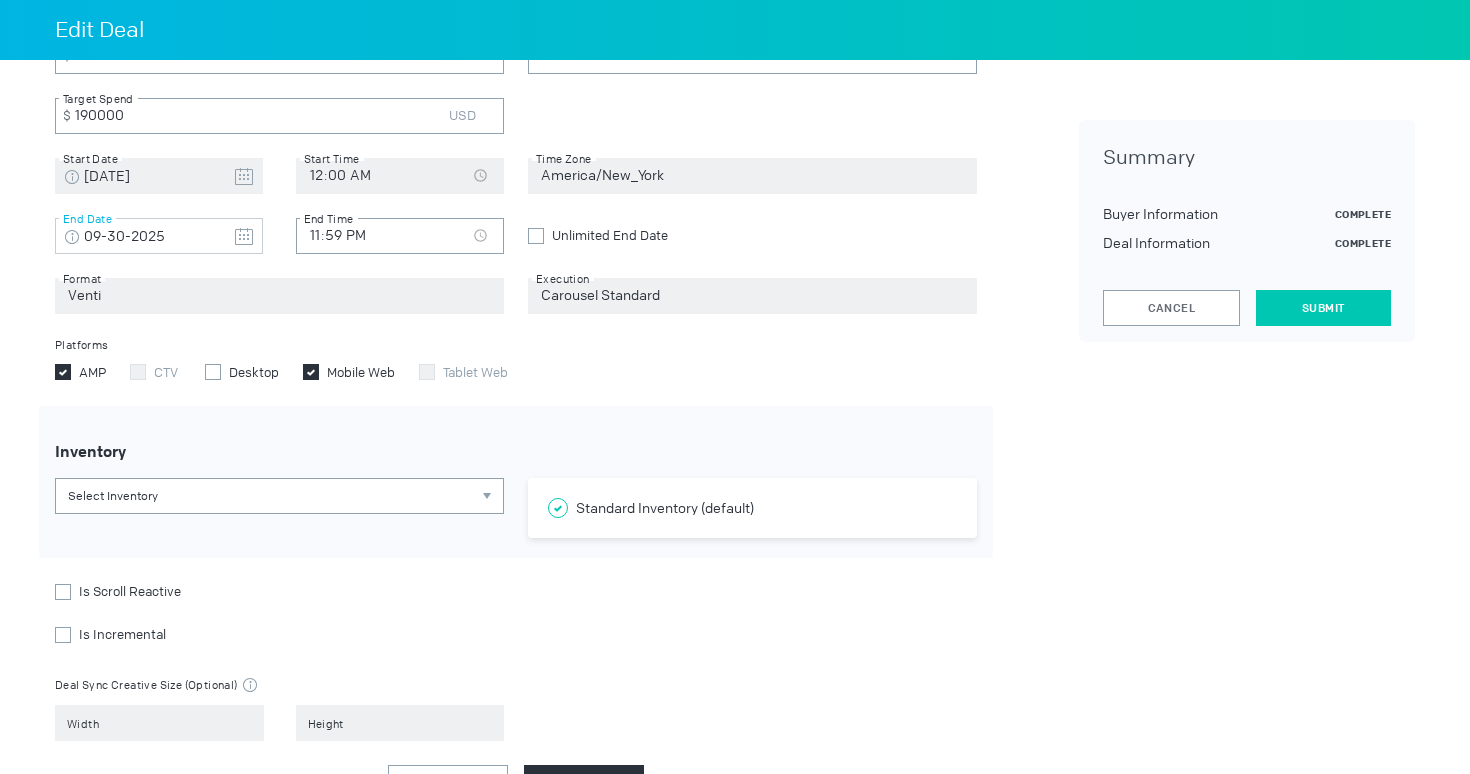 click on "Submit" at bounding box center [1323, 308] 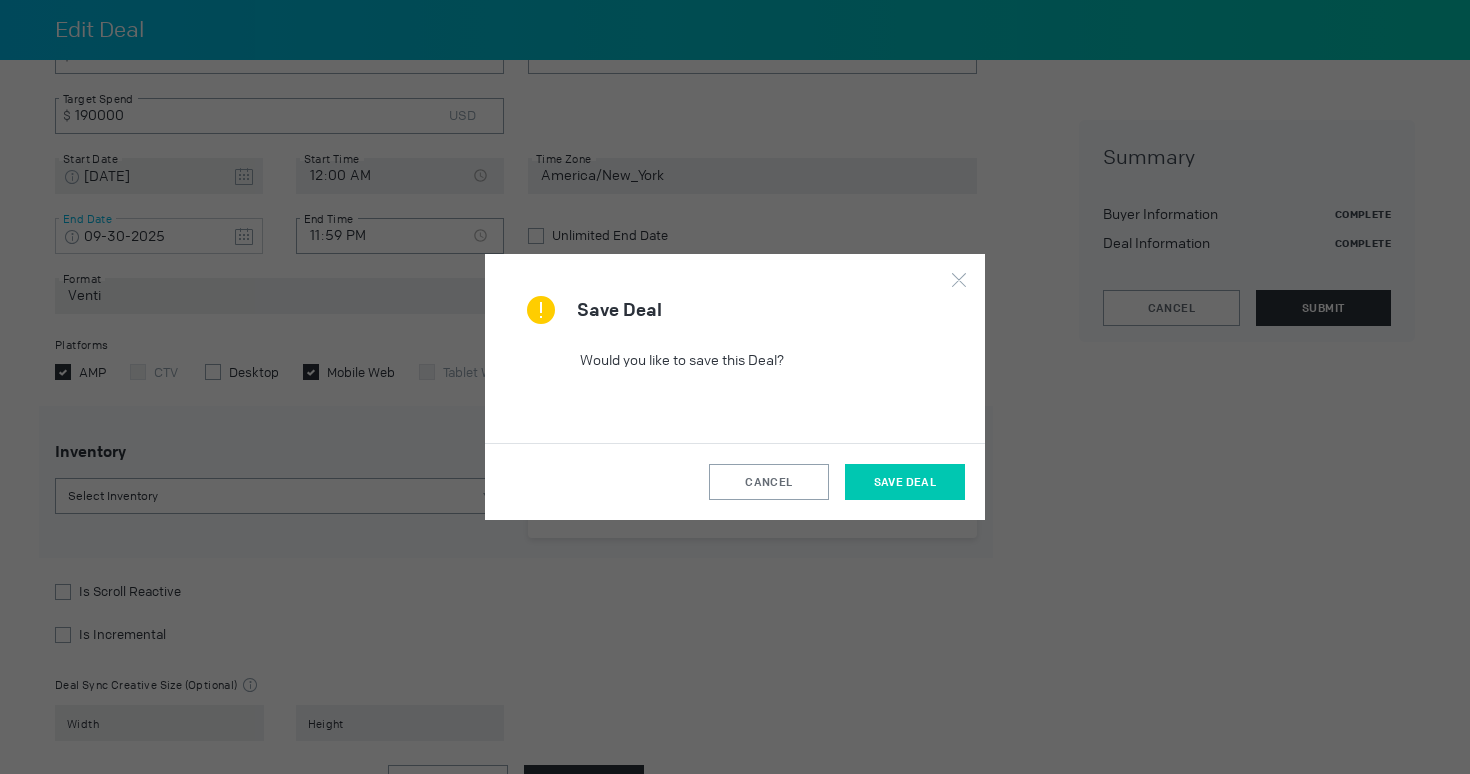 click on "Save Deal" at bounding box center [905, 482] 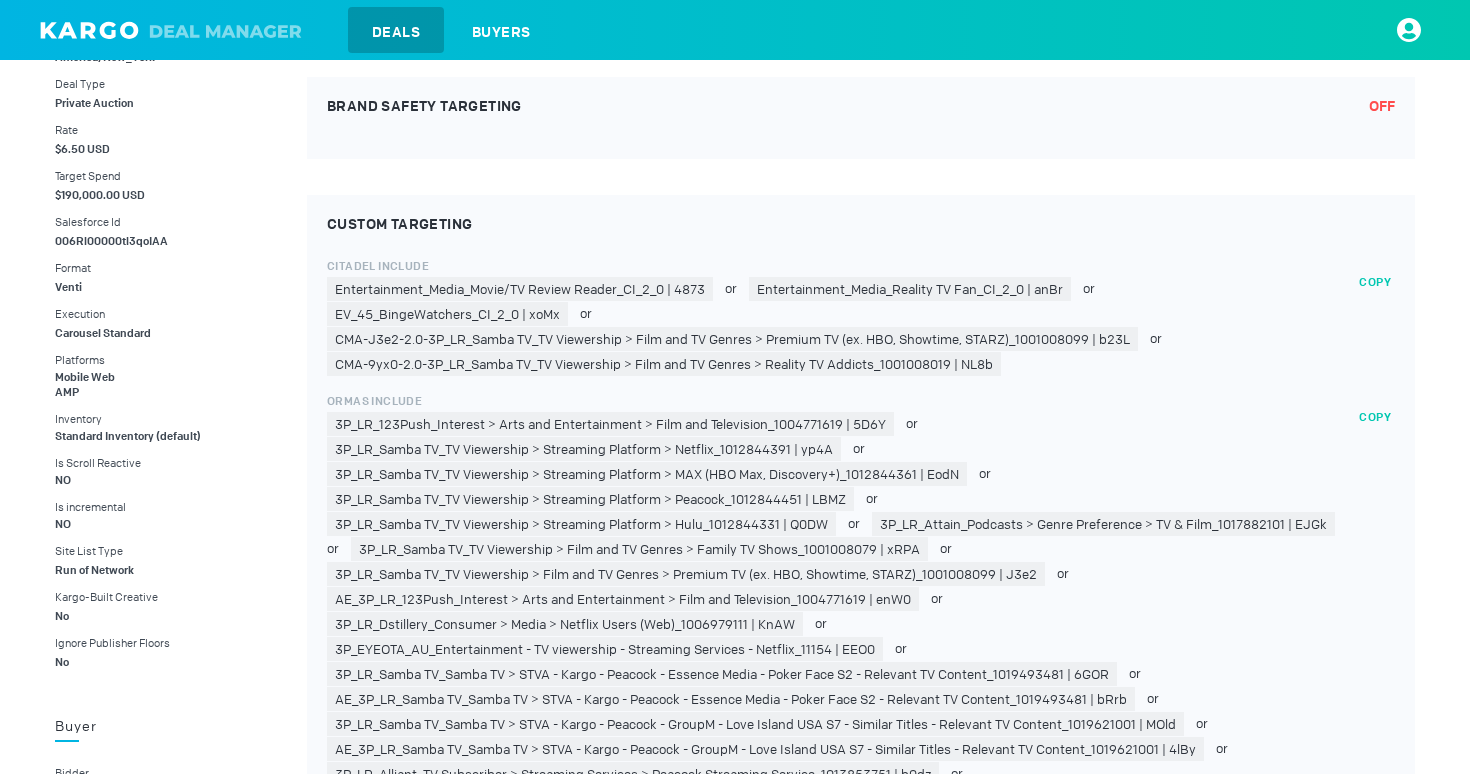 scroll, scrollTop: 573, scrollLeft: 0, axis: vertical 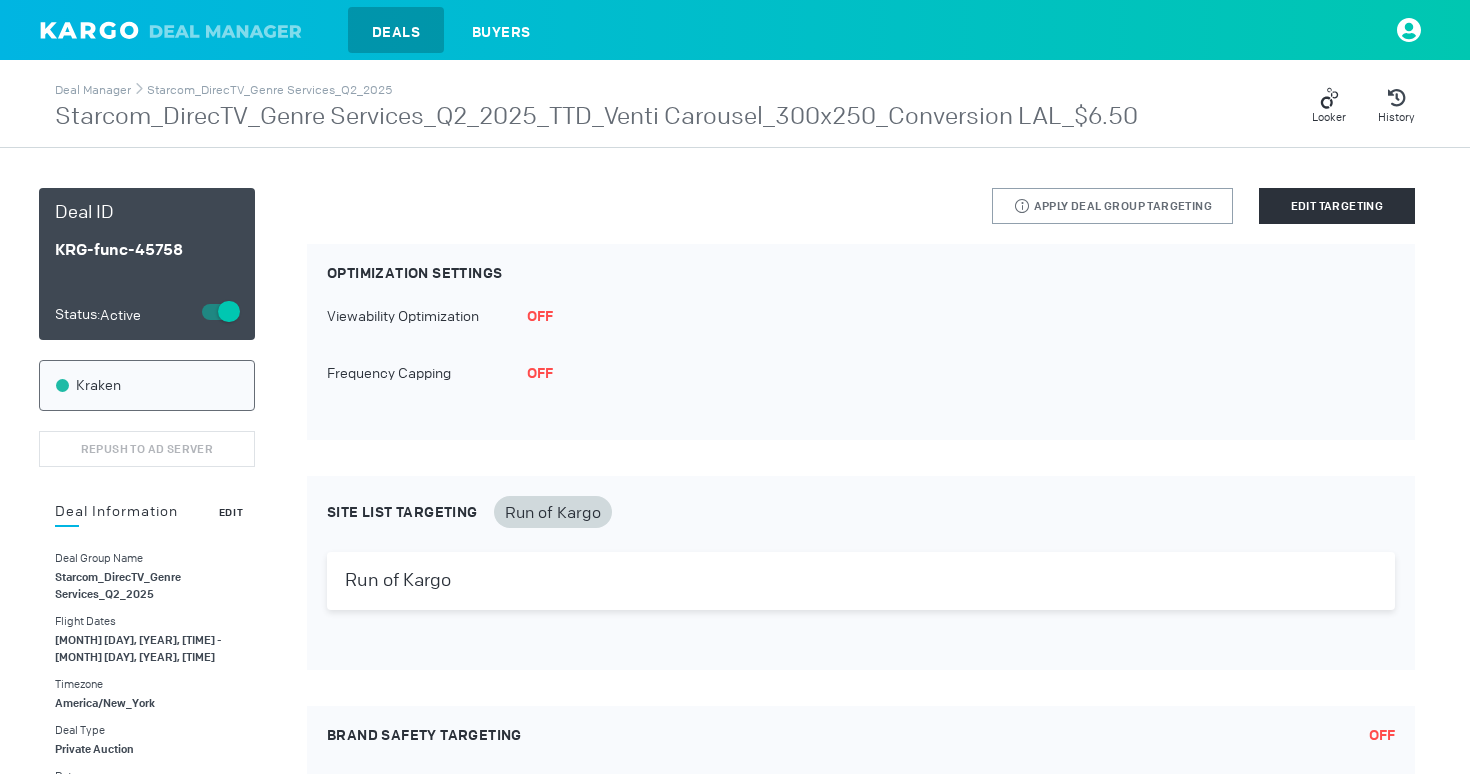 click on "Edit" at bounding box center (231, 512) 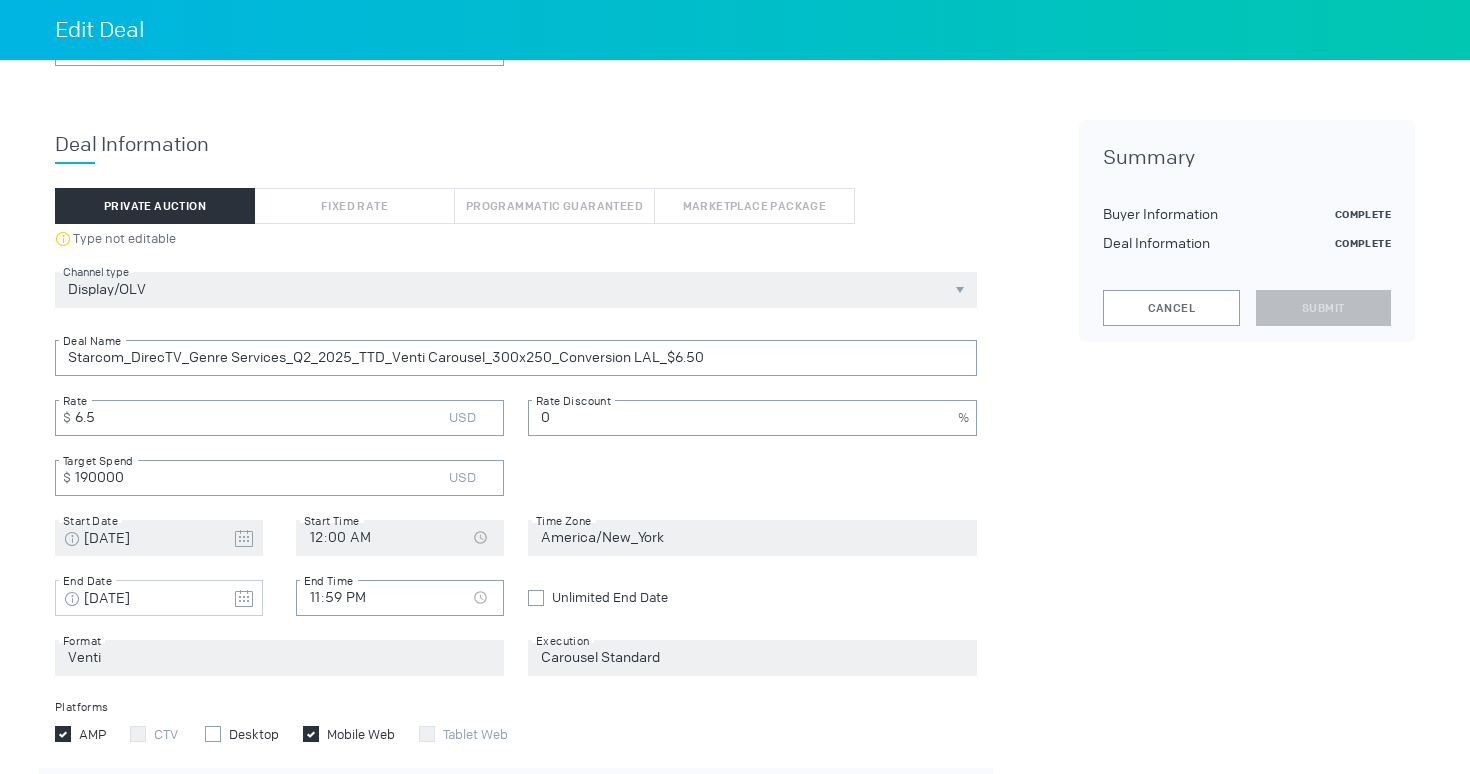 scroll, scrollTop: 272, scrollLeft: 0, axis: vertical 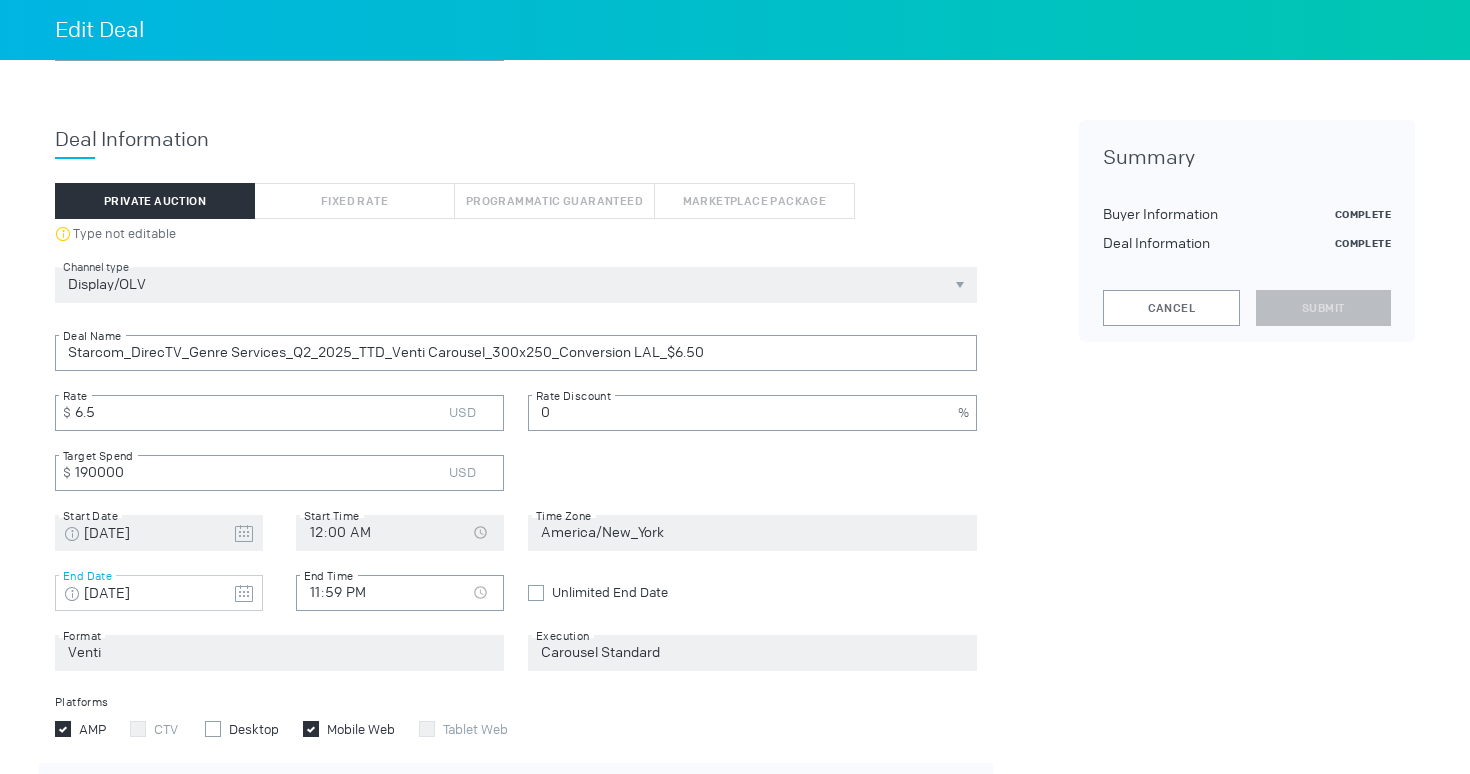 click at bounding box center (244, 534) 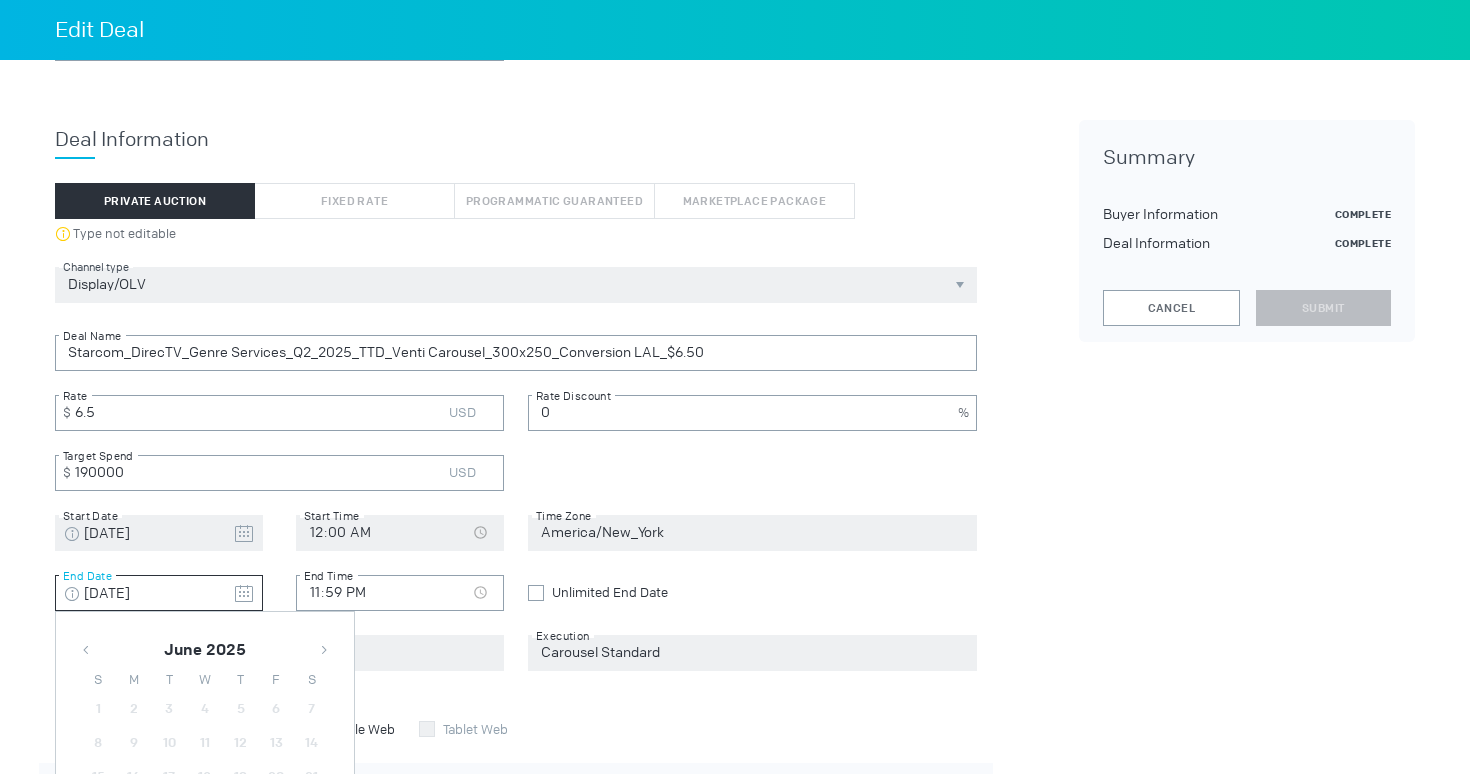 click on "[MONTH] [YEAR] S M T W T F S  1   2   3   4   5   6   7   8   9   10   11   12   13   14   15   16   17   18   19   20   21   22   23   24   25   26   27   28   29   30   1   2   3   4   5   6   7   8   9   10   11   12" at bounding box center (205, 754) 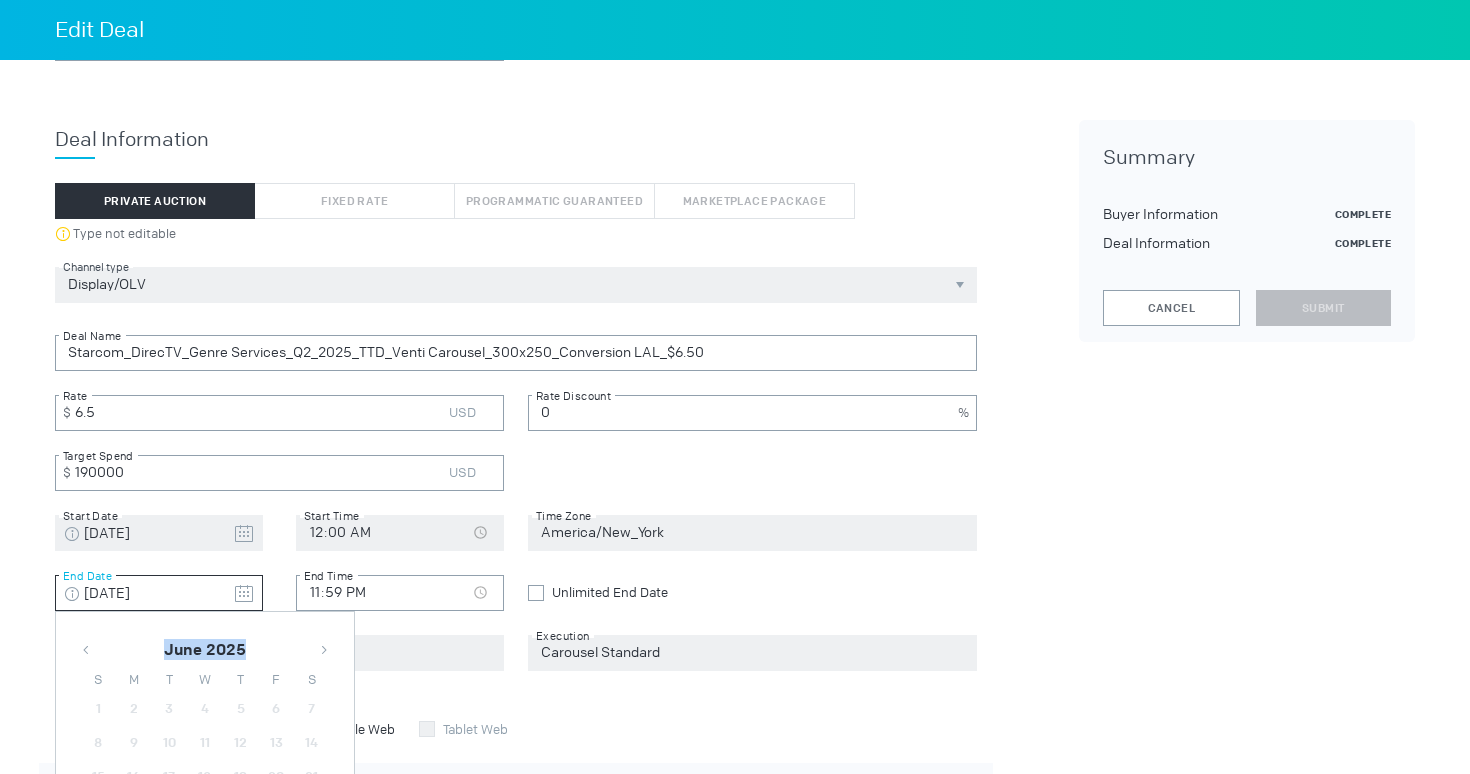click on "[MONTH] [YEAR] S M T W T F S  1   2   3   4   5   6   7   8   9   10   11   12   13   14   15   16   17   18   19   20   21   22   23   24   25   26   27   28   29   30   1   2   3   4   5   6   7   8   9   10   11   12" at bounding box center (205, 754) 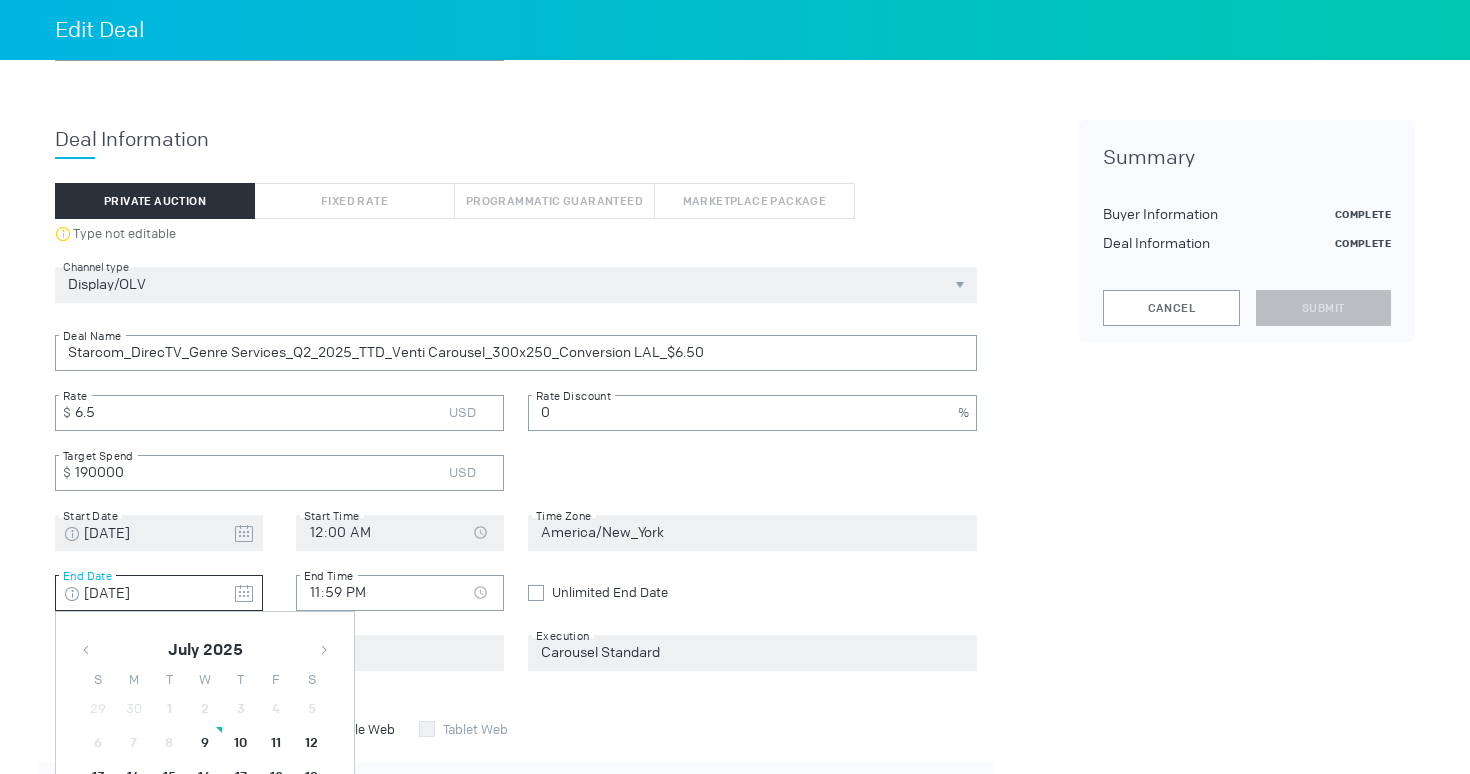 click at bounding box center (324, 650) 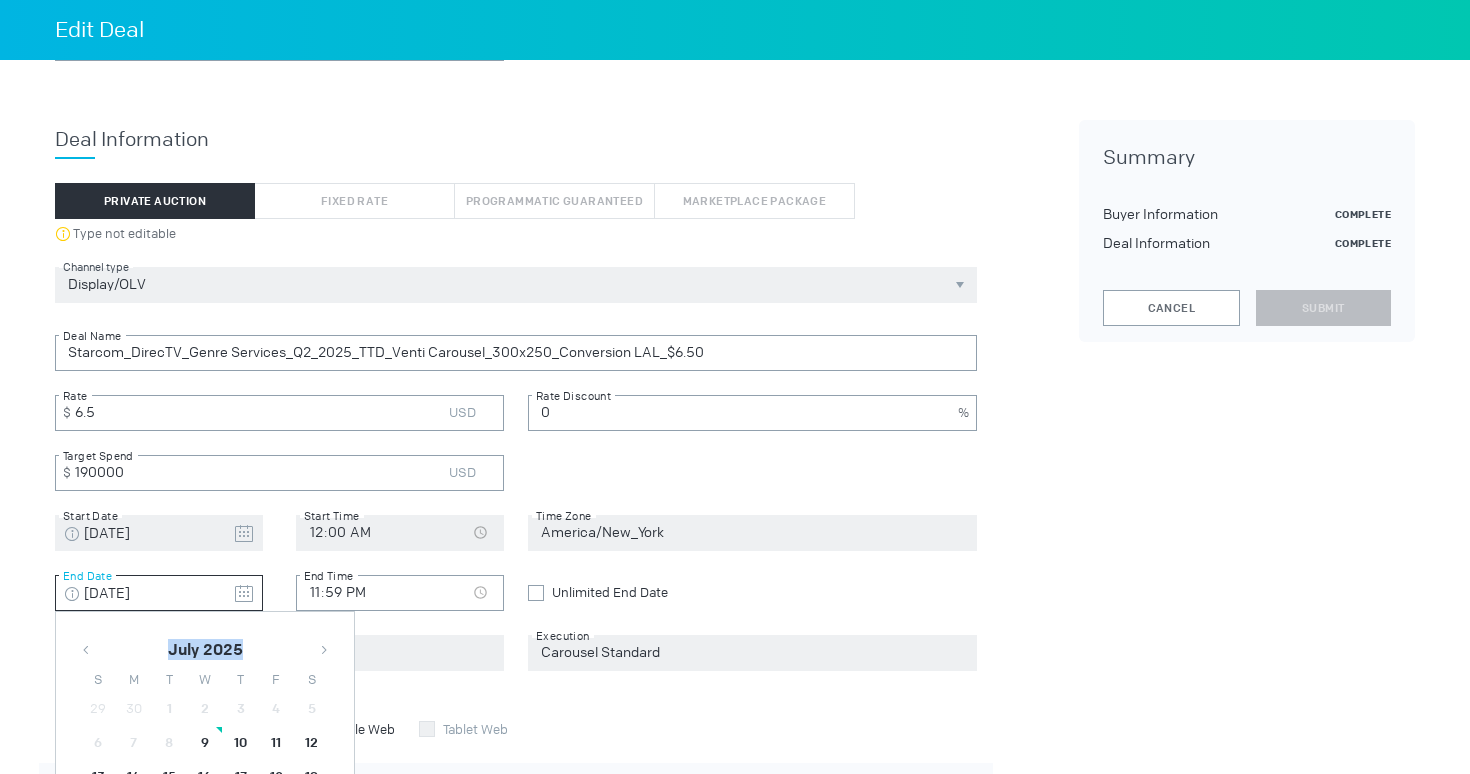 click at bounding box center (324, 650) 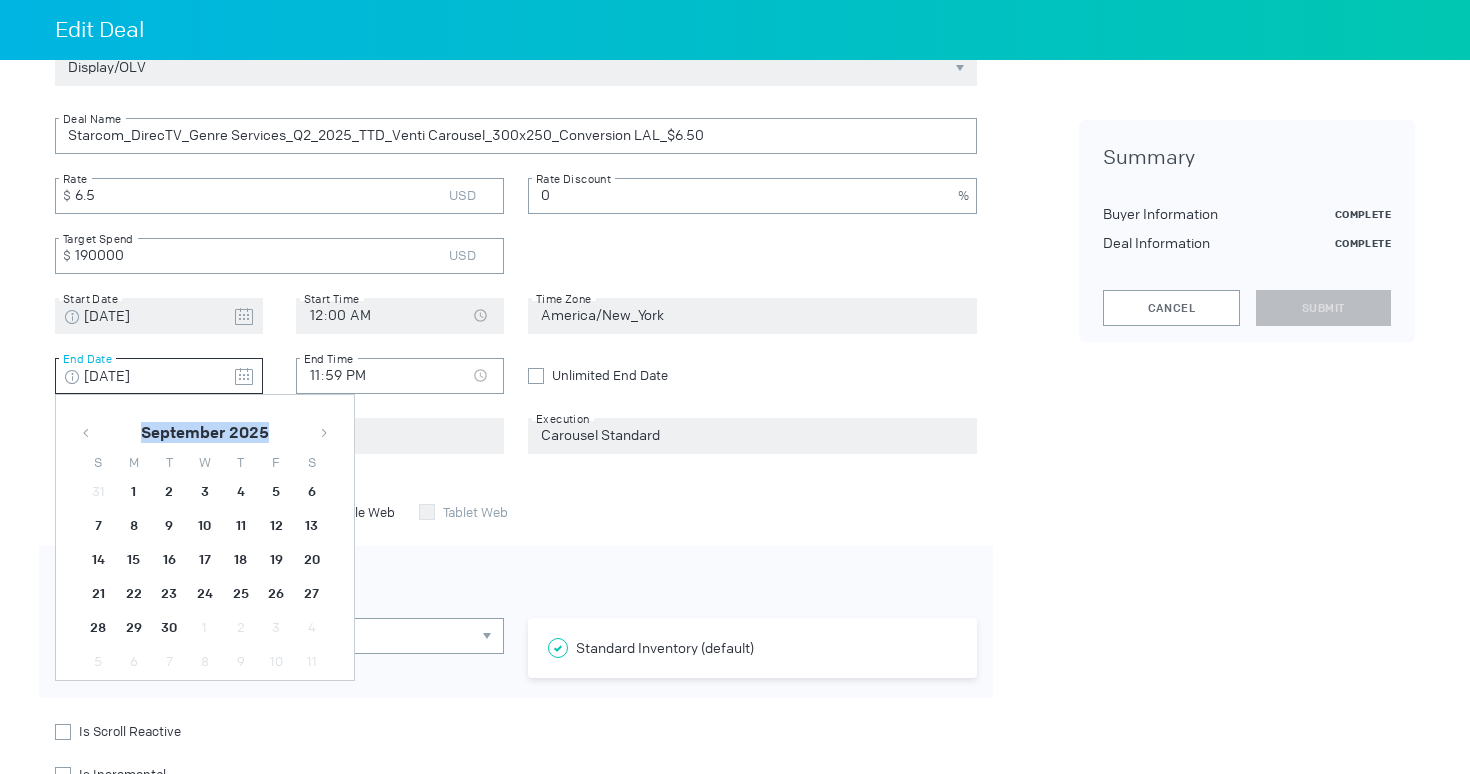 scroll, scrollTop: 527, scrollLeft: 0, axis: vertical 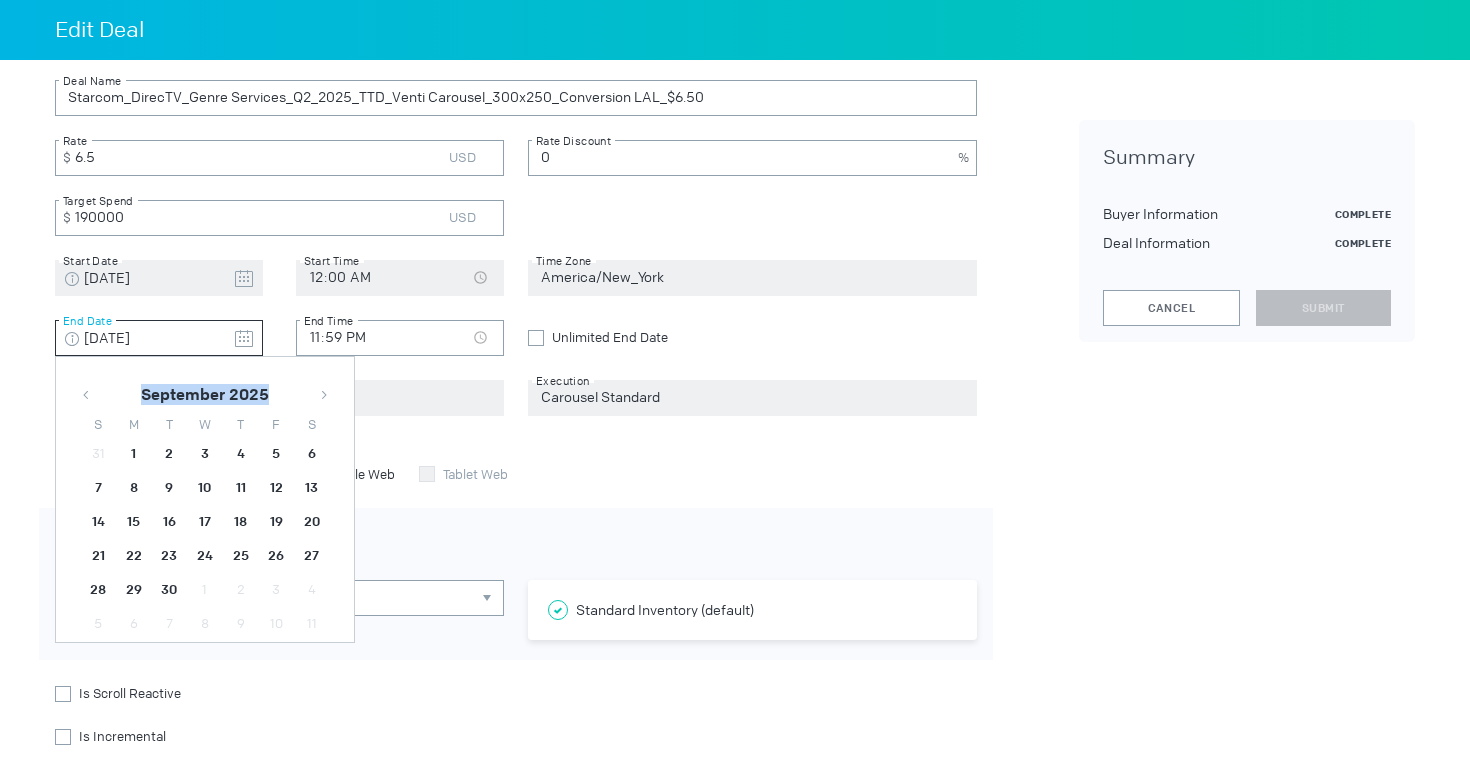 click at bounding box center [324, 395] 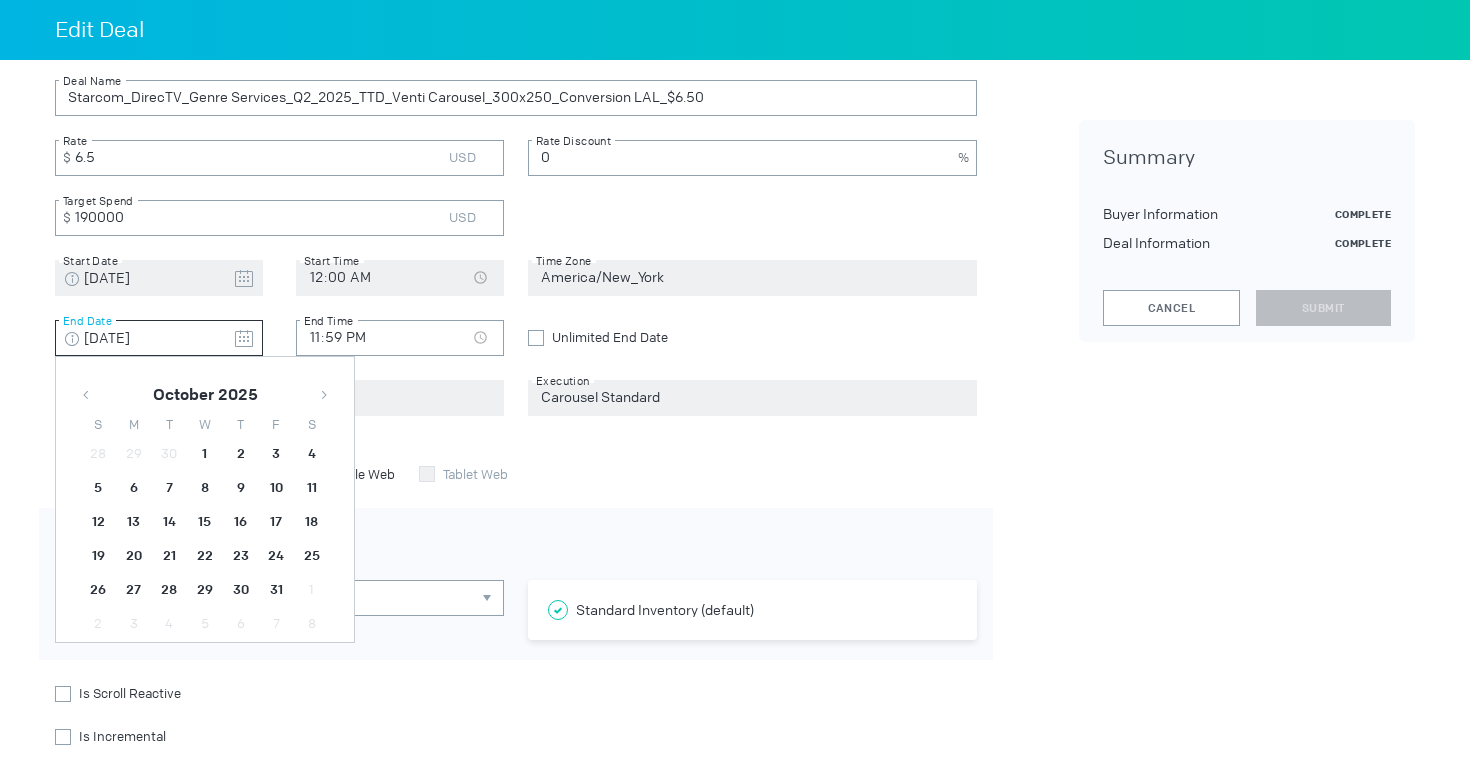click at bounding box center (86, 395) 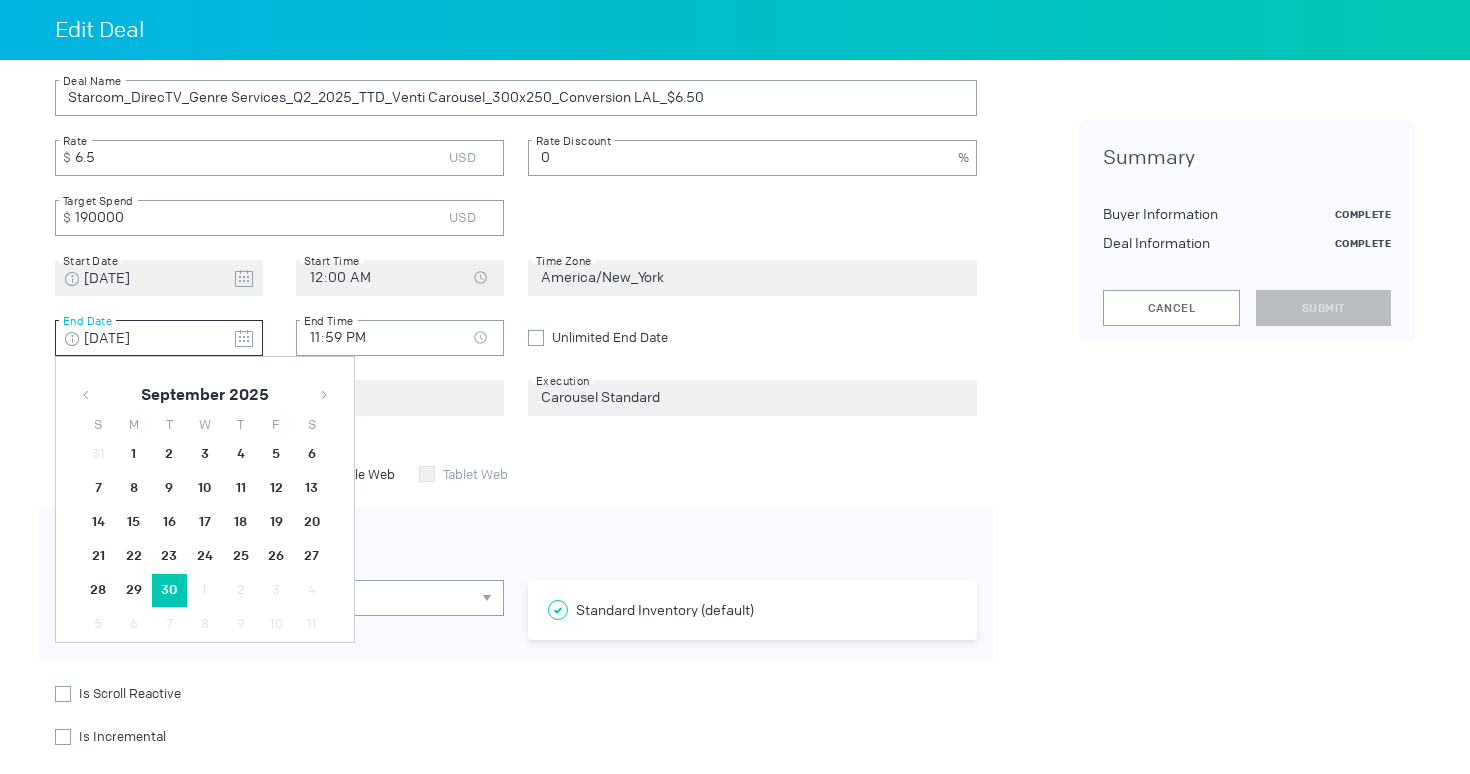 click on "30" at bounding box center [134, 454] 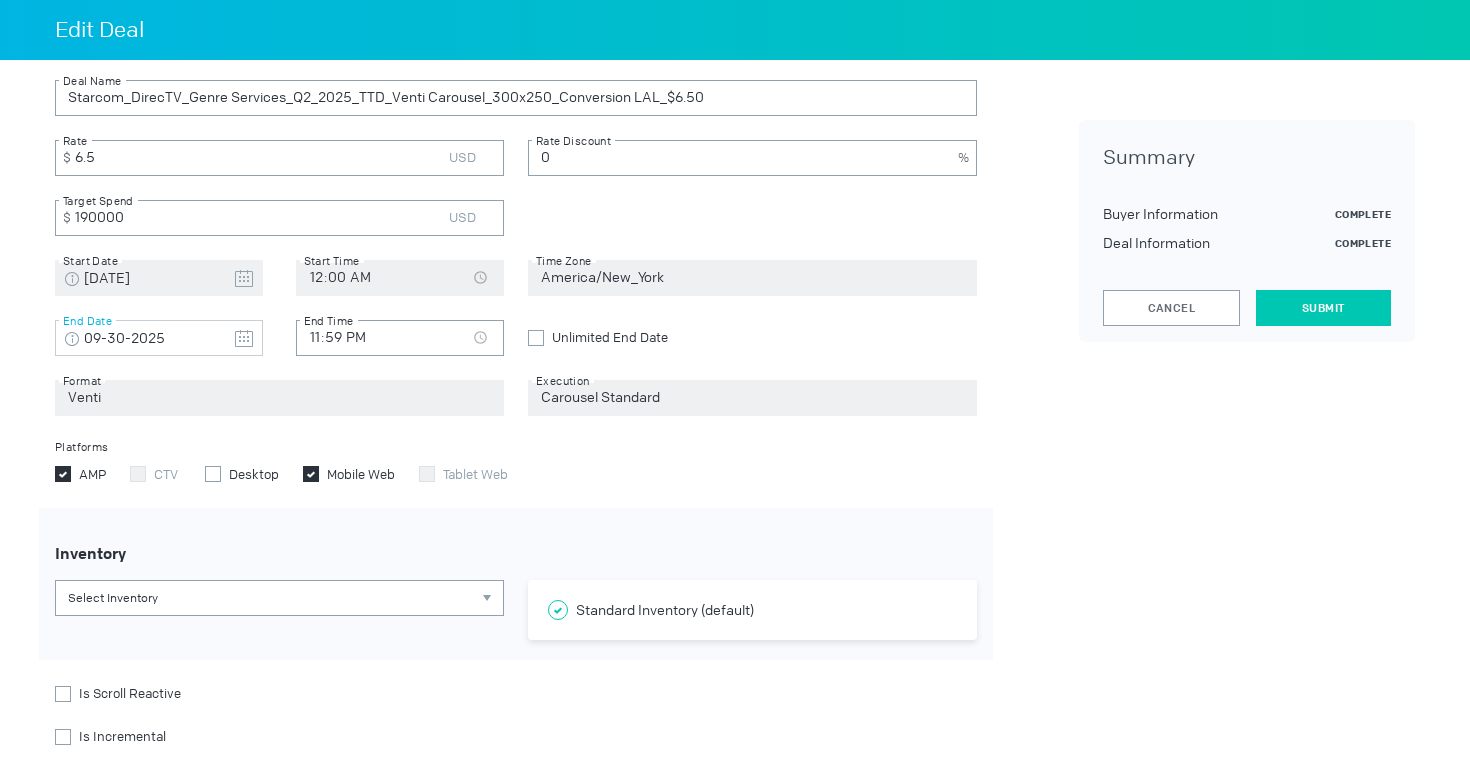 click on "Submit" at bounding box center (1323, 308) 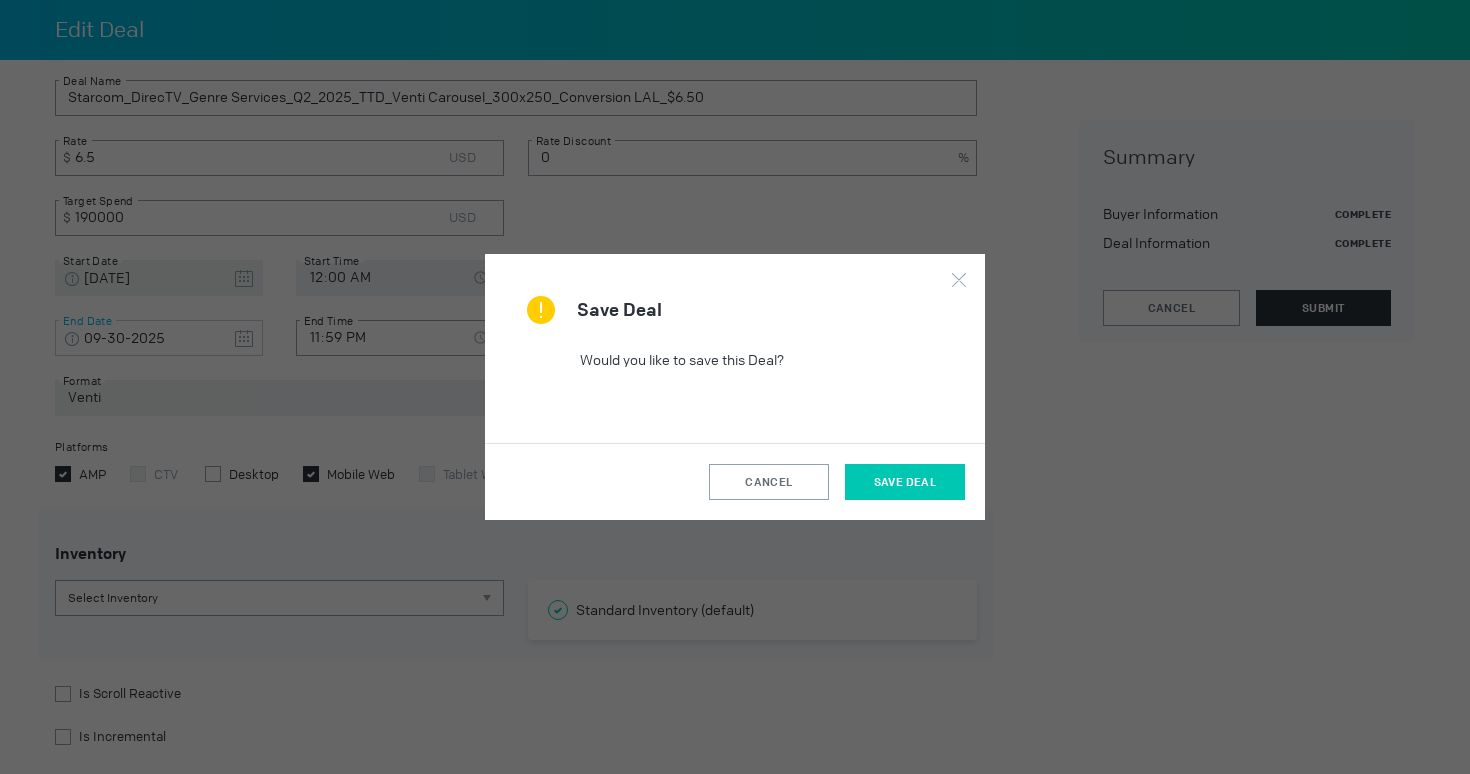 click on "Save Deal" at bounding box center [905, 482] 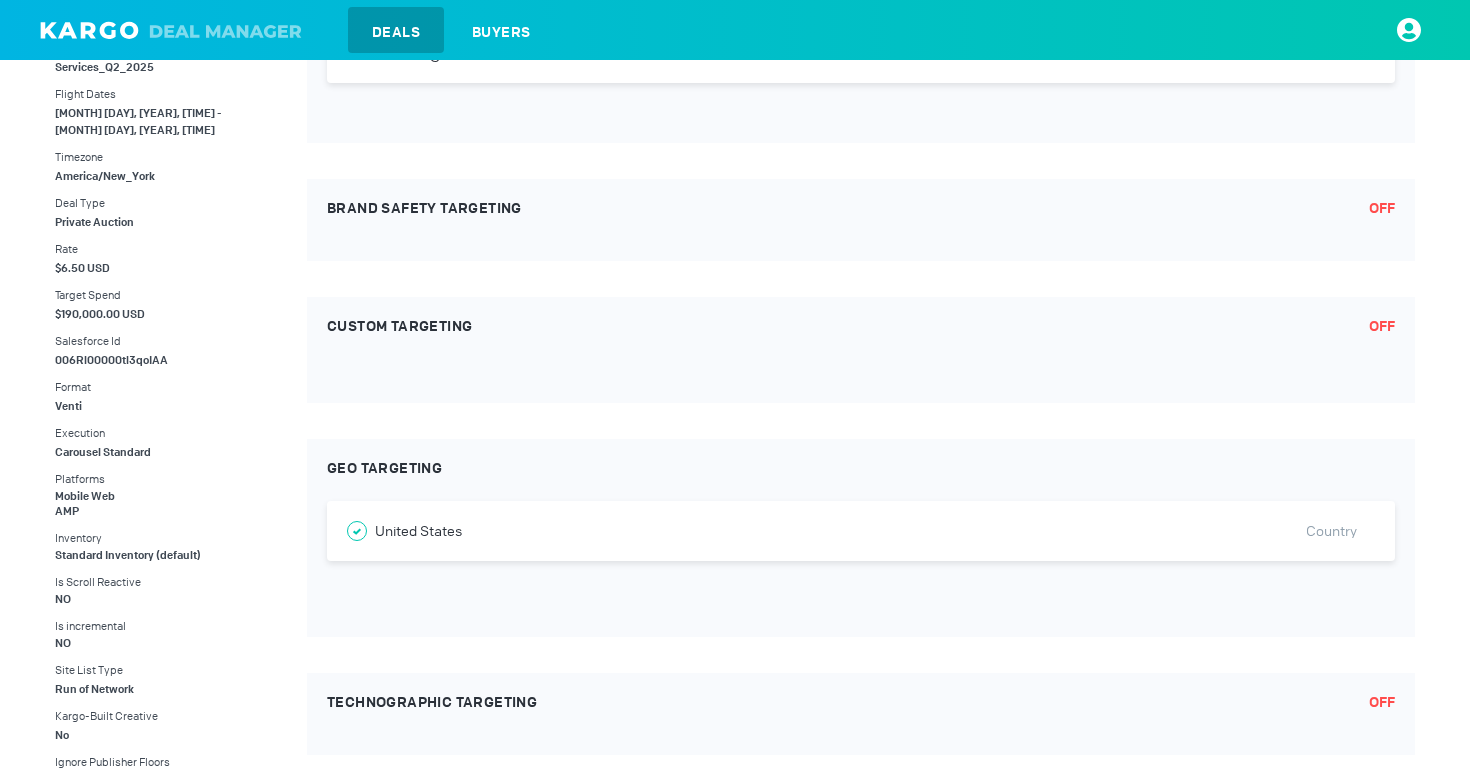 scroll, scrollTop: 471, scrollLeft: 0, axis: vertical 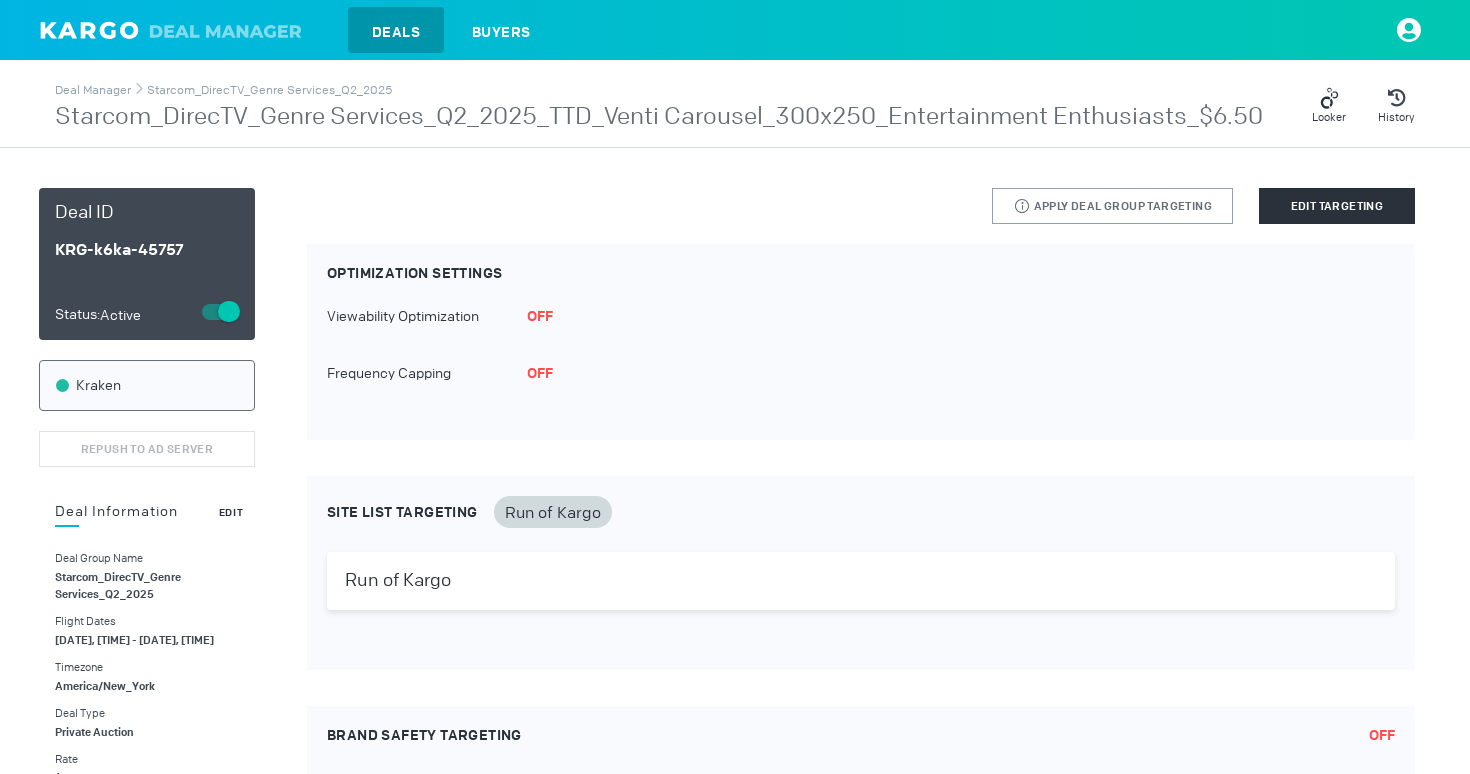 click on "Edit" at bounding box center (231, 512) 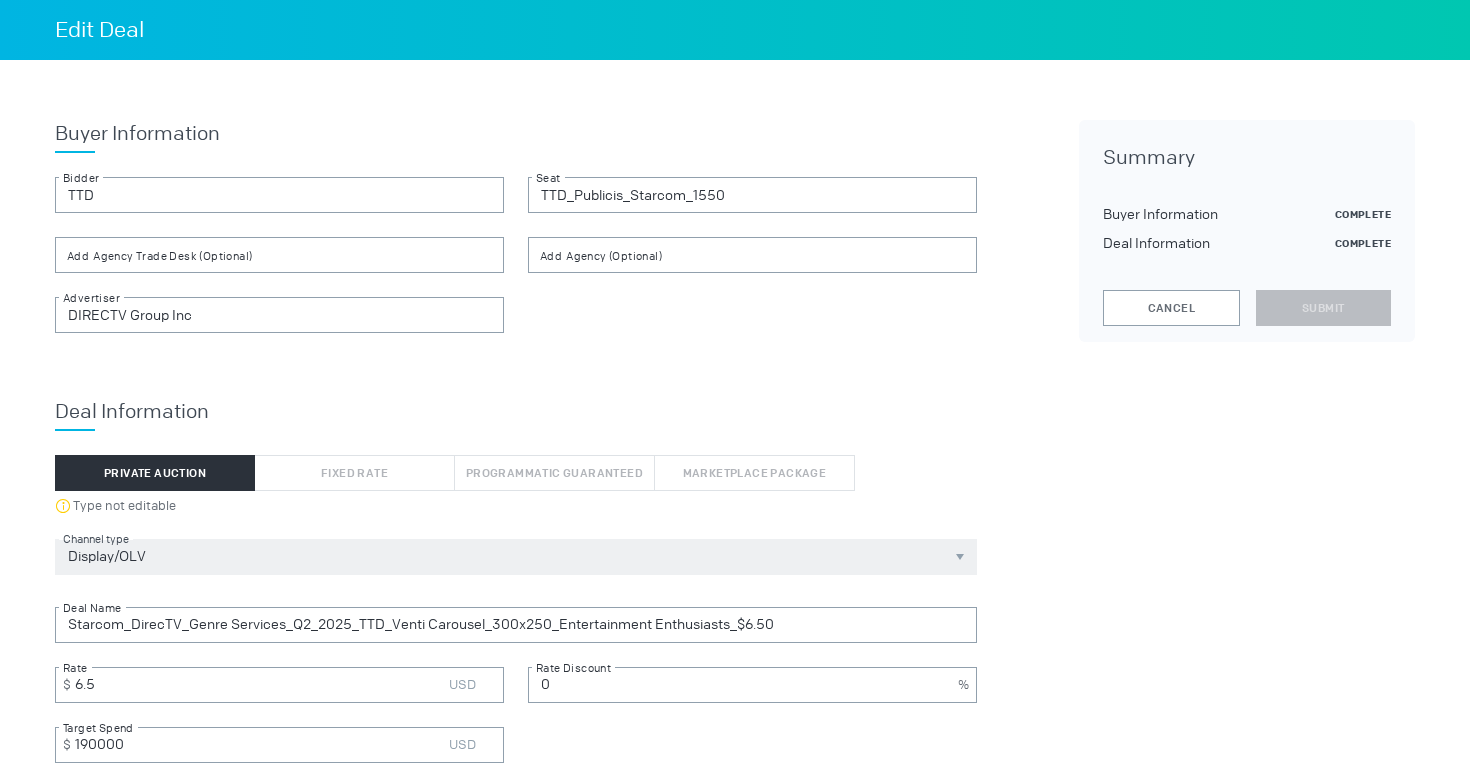 scroll, scrollTop: 518, scrollLeft: 0, axis: vertical 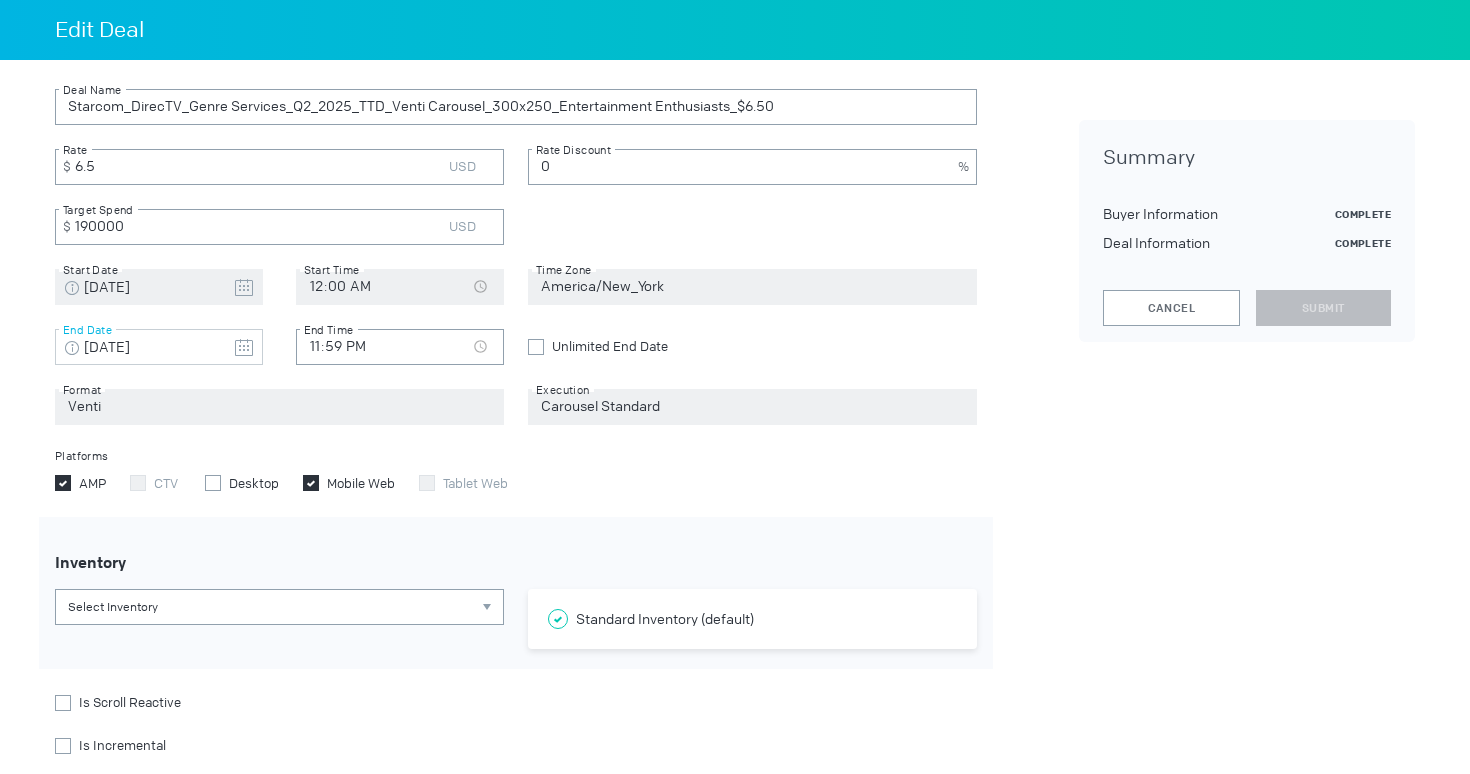 click at bounding box center [244, 288] 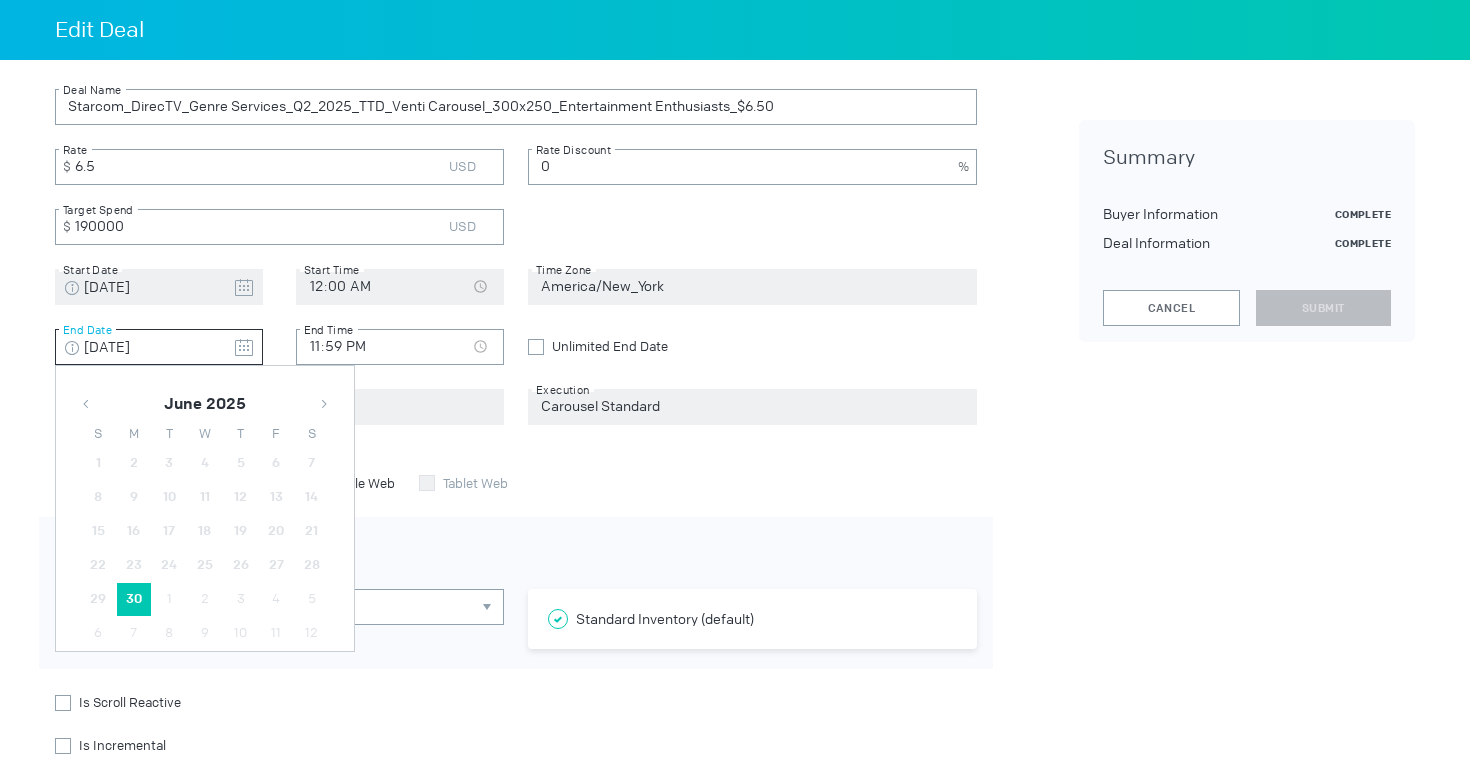 click at bounding box center [324, 404] 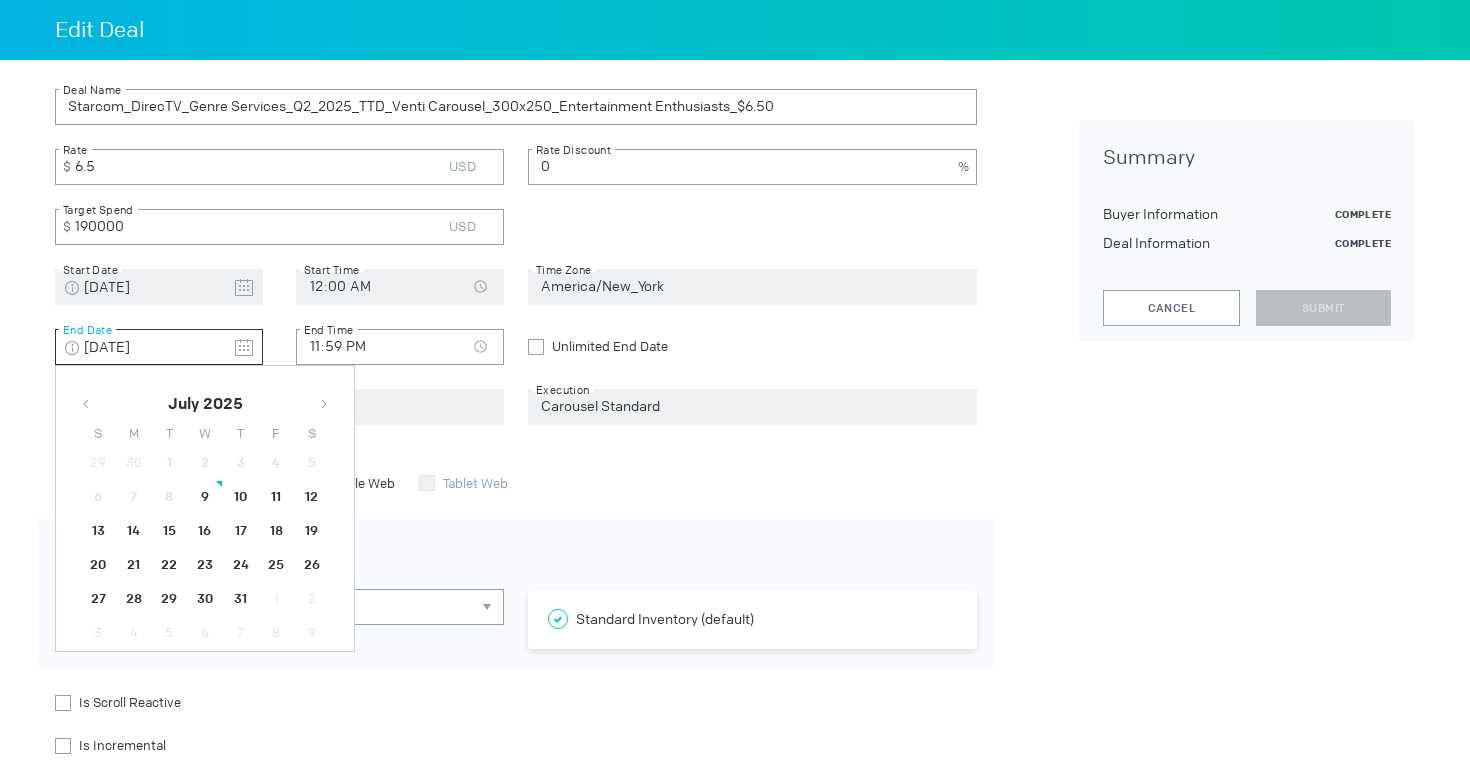 click at bounding box center [324, 404] 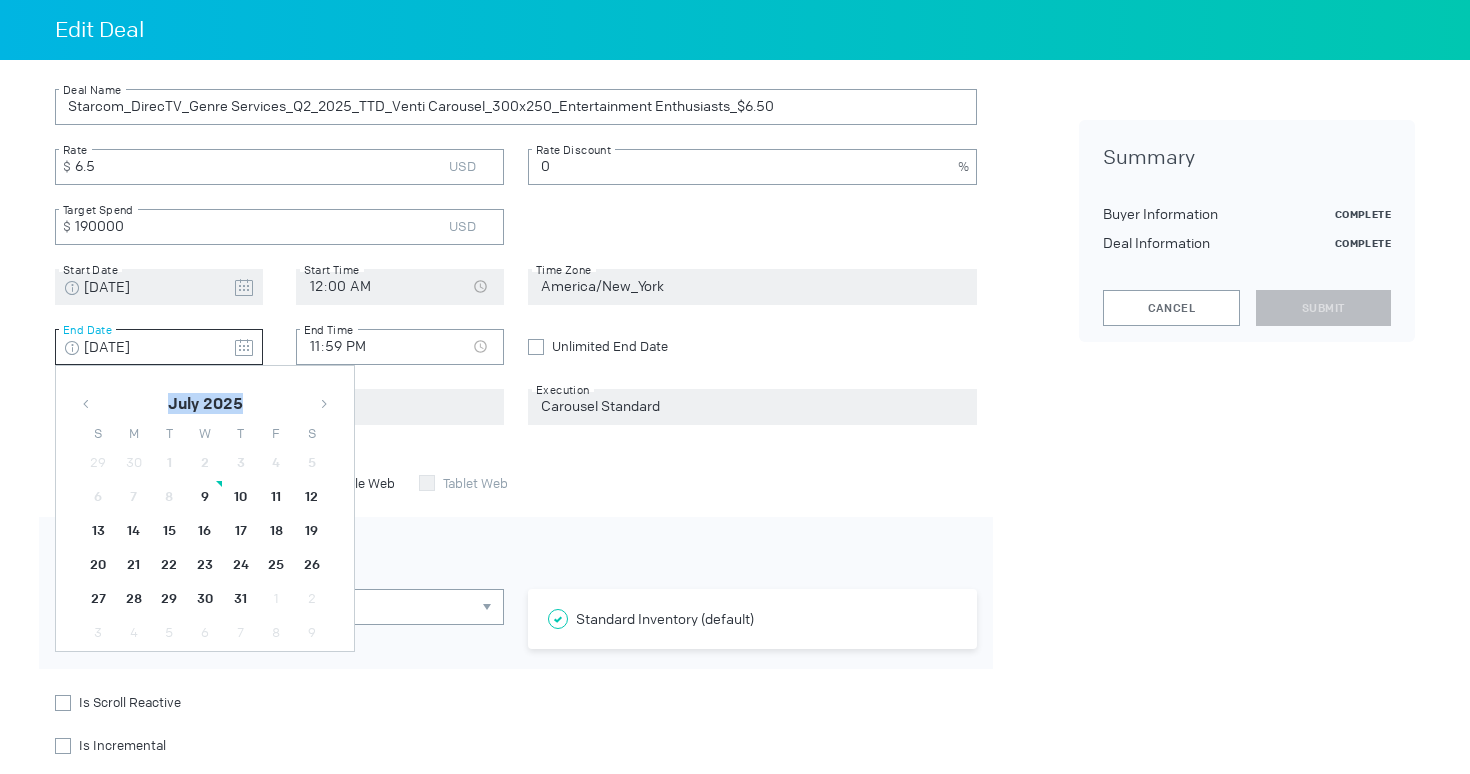click at bounding box center [324, 404] 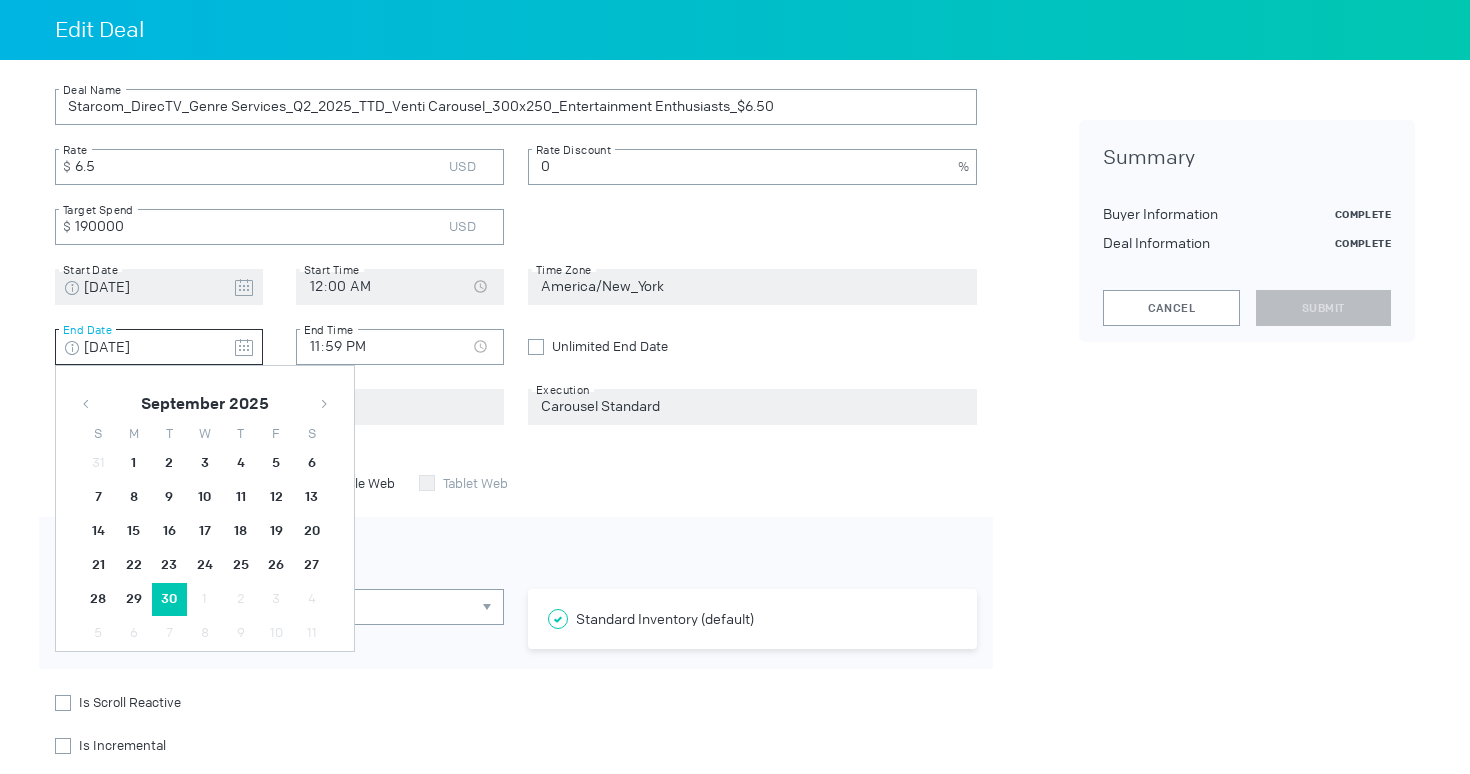 click on "30" at bounding box center [134, 463] 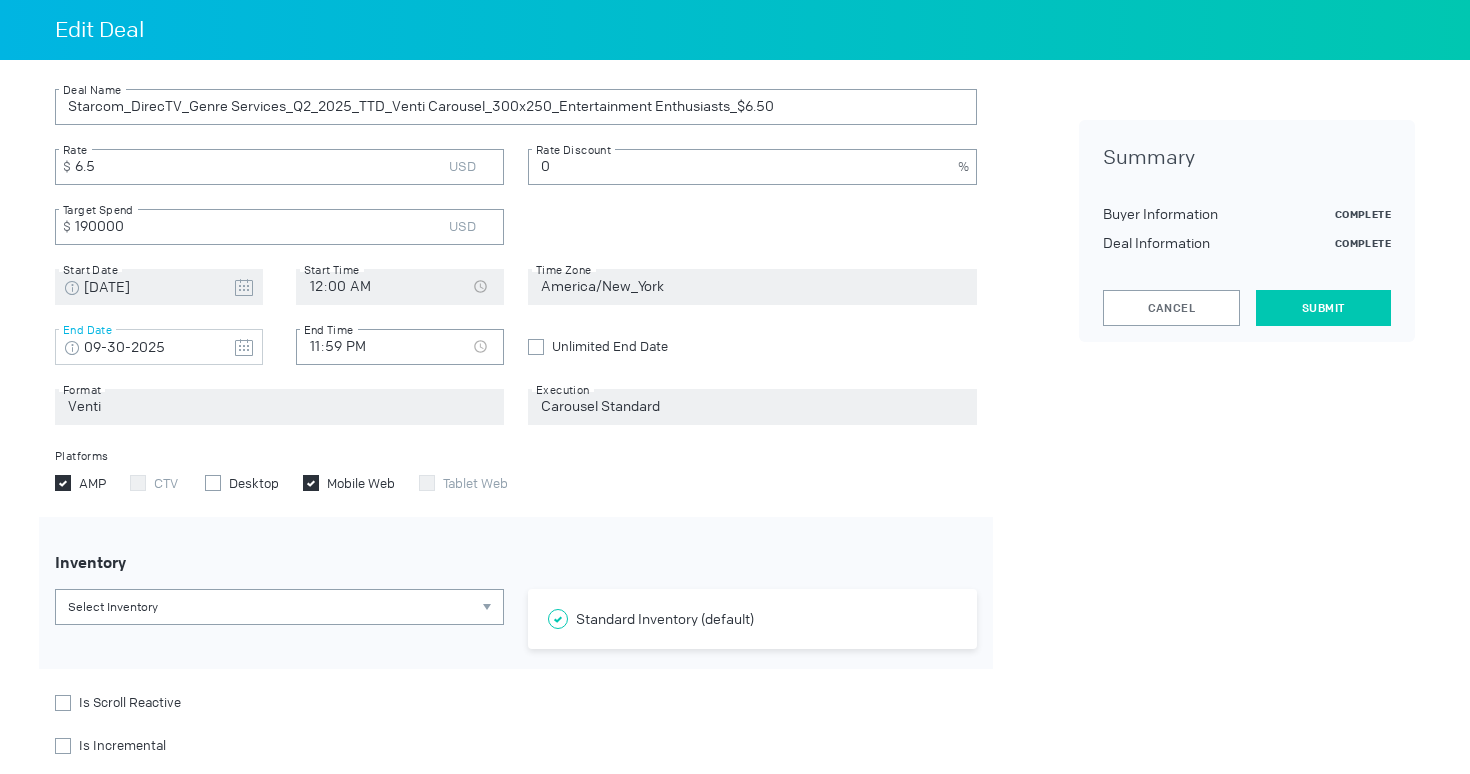 click on "Submit" at bounding box center [1323, 308] 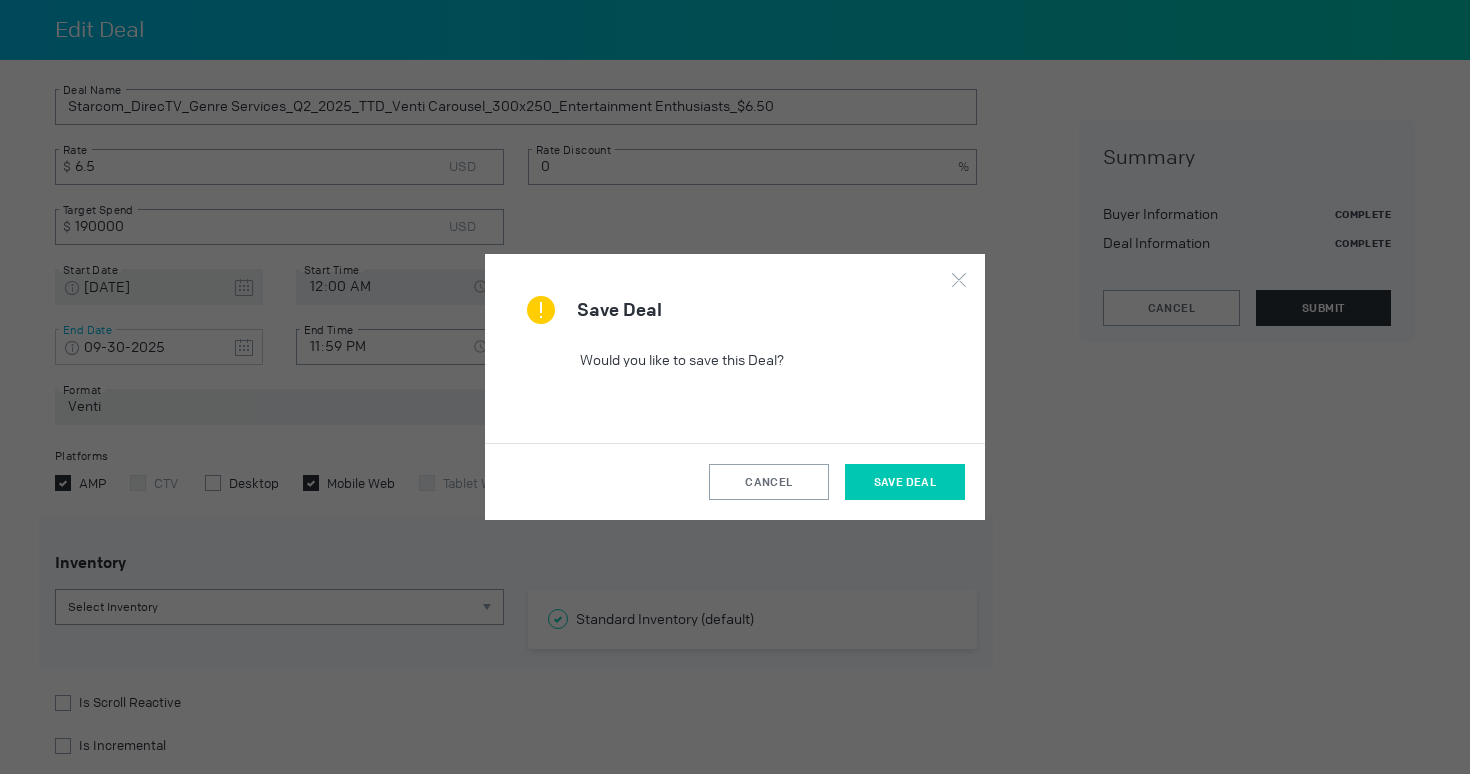 click on "Save Deal" at bounding box center (905, 482) 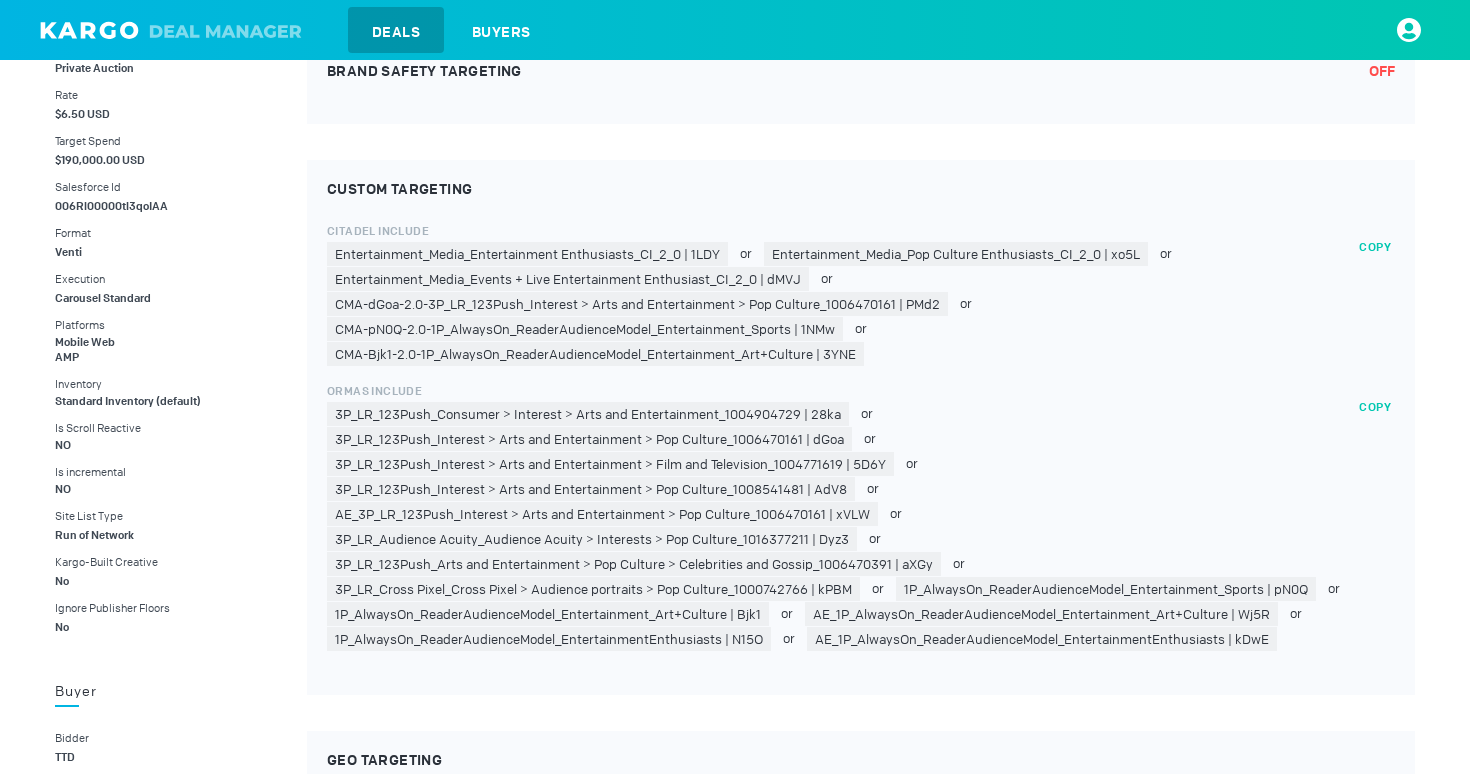 scroll, scrollTop: 679, scrollLeft: 0, axis: vertical 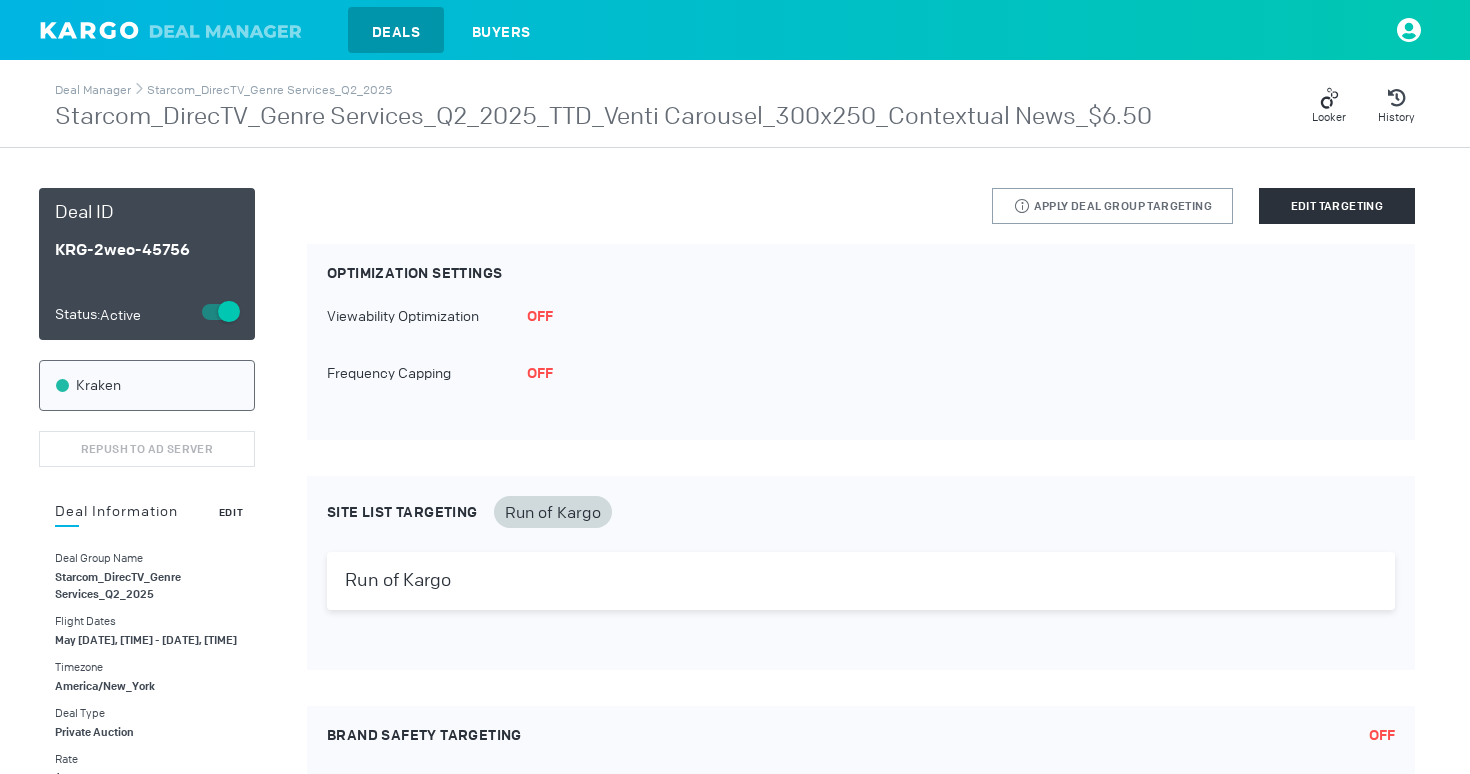 click on "Edit" at bounding box center (231, 512) 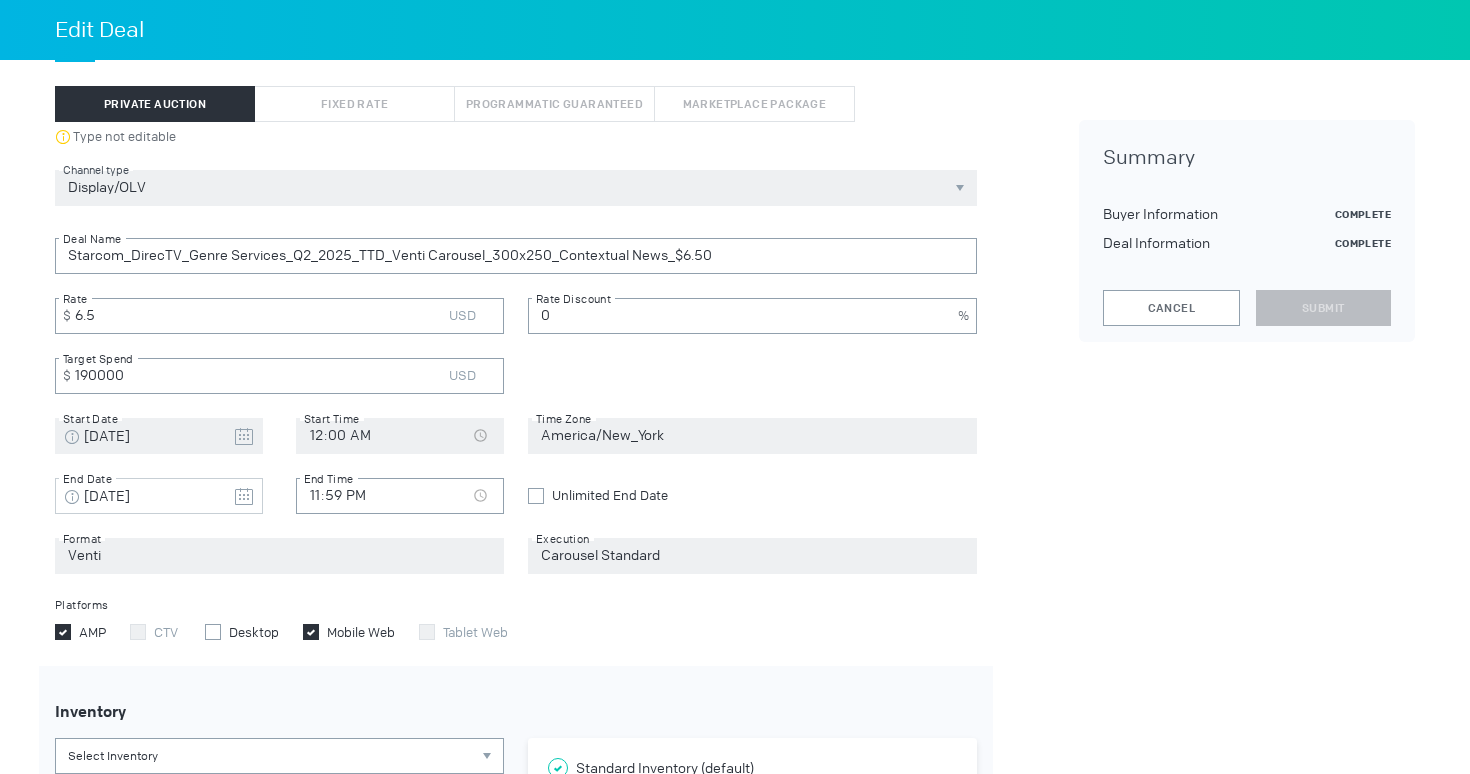 scroll, scrollTop: 376, scrollLeft: 0, axis: vertical 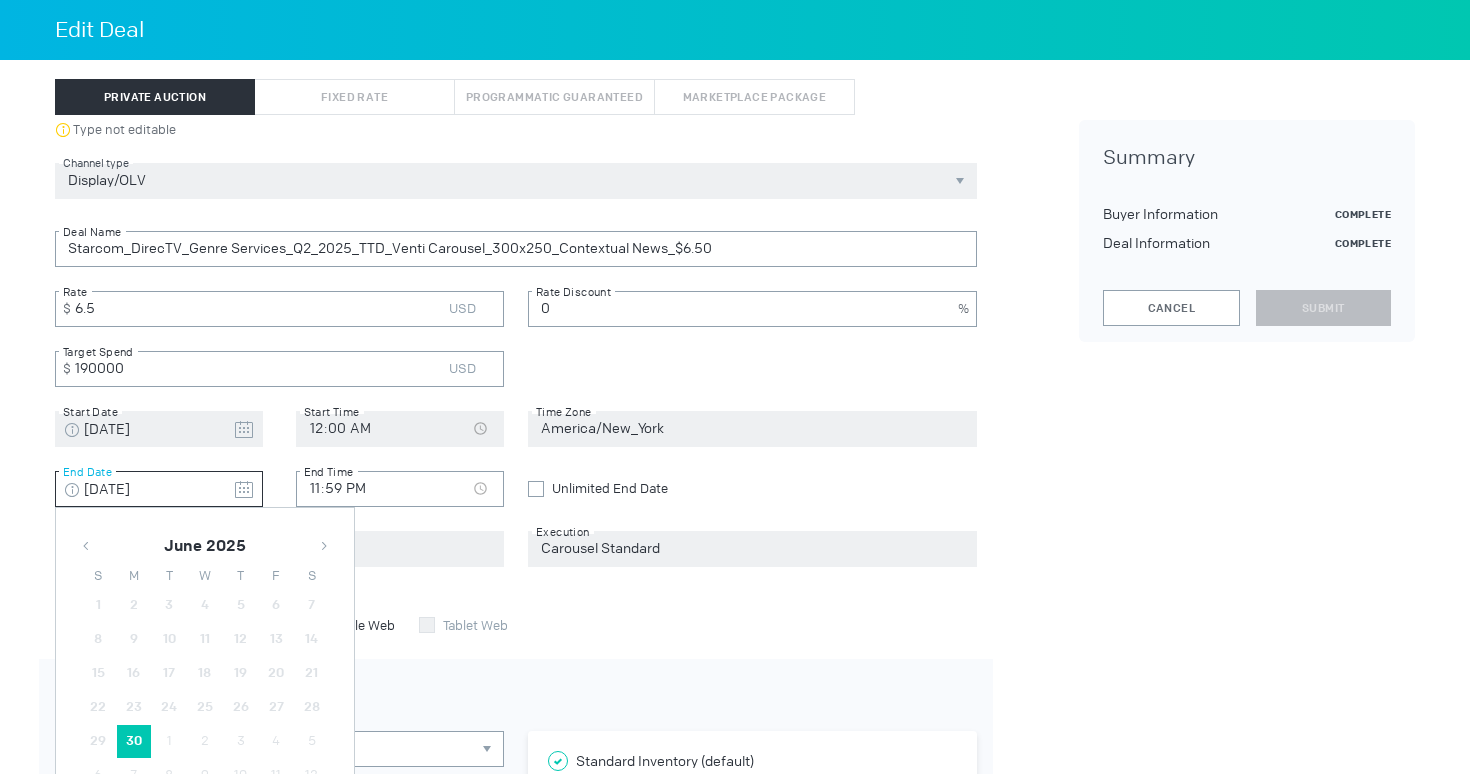 click at bounding box center (244, 490) 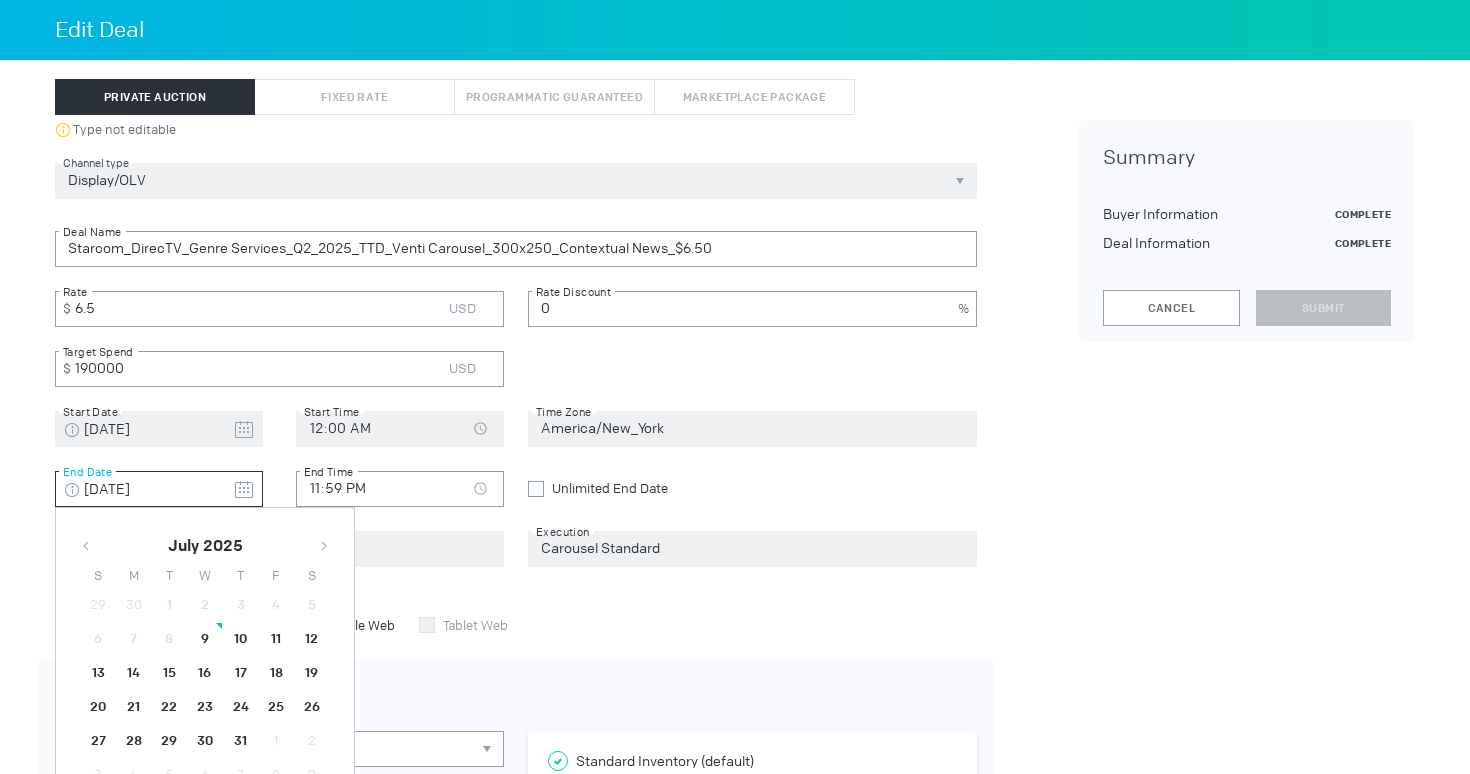 click at bounding box center [324, 546] 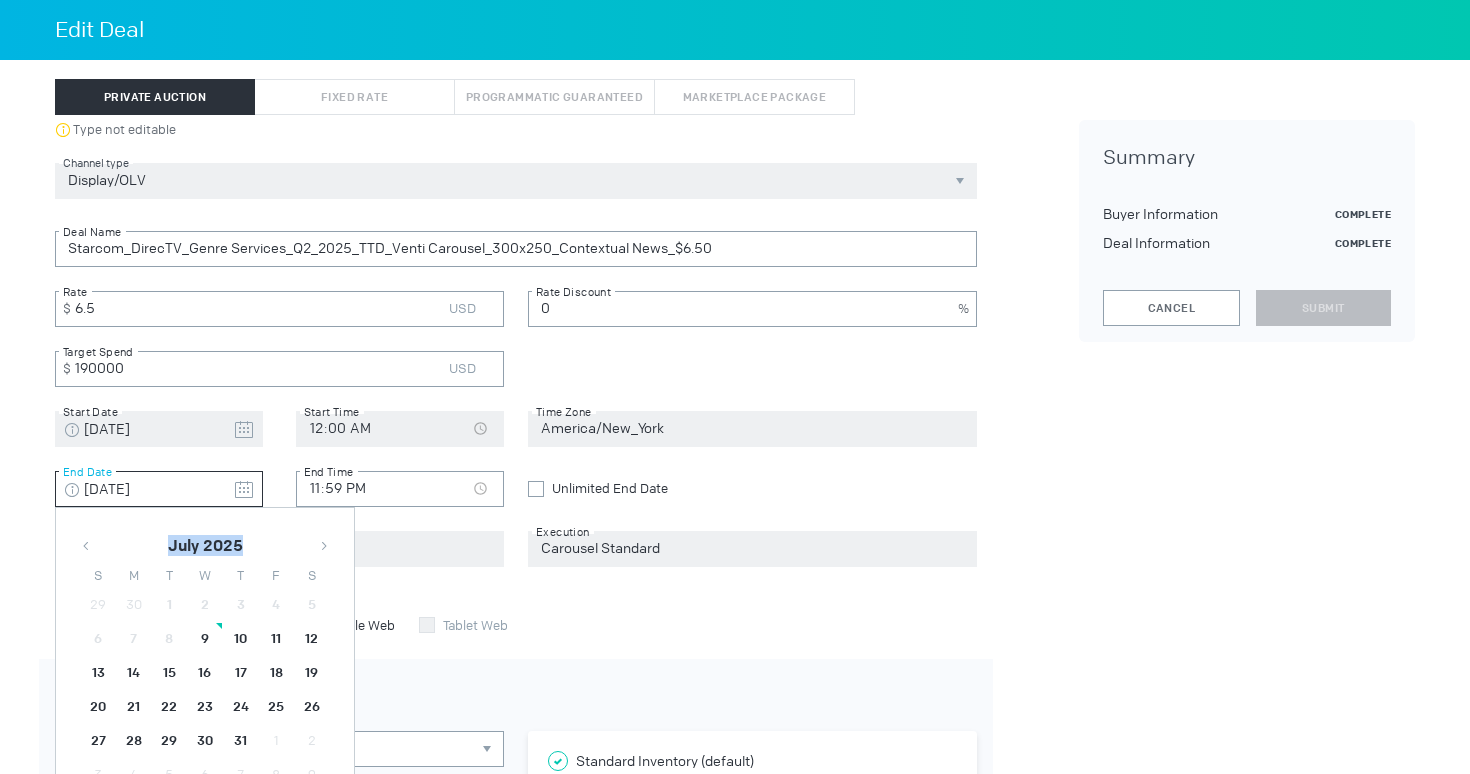 click at bounding box center (324, 546) 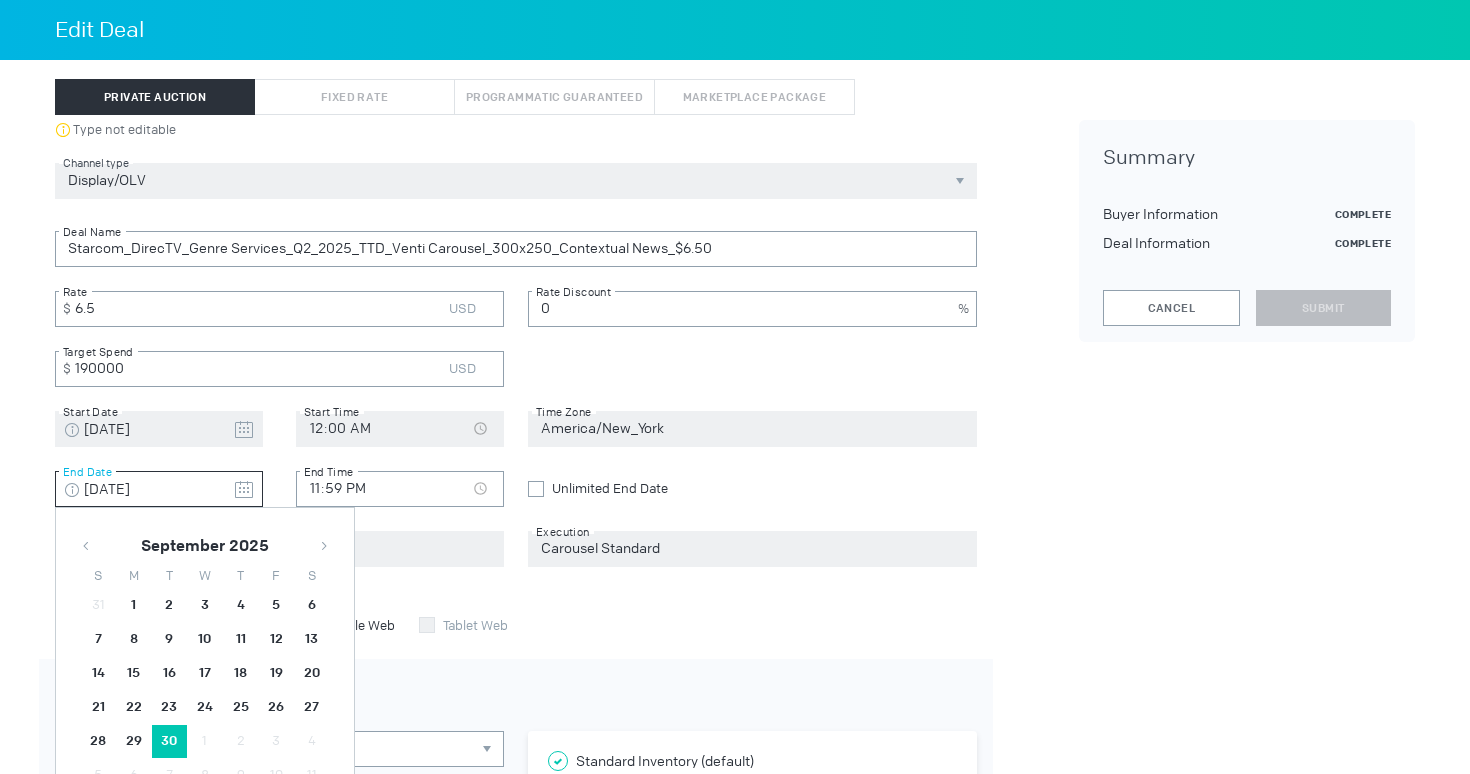 click on "30" at bounding box center (170, 605) 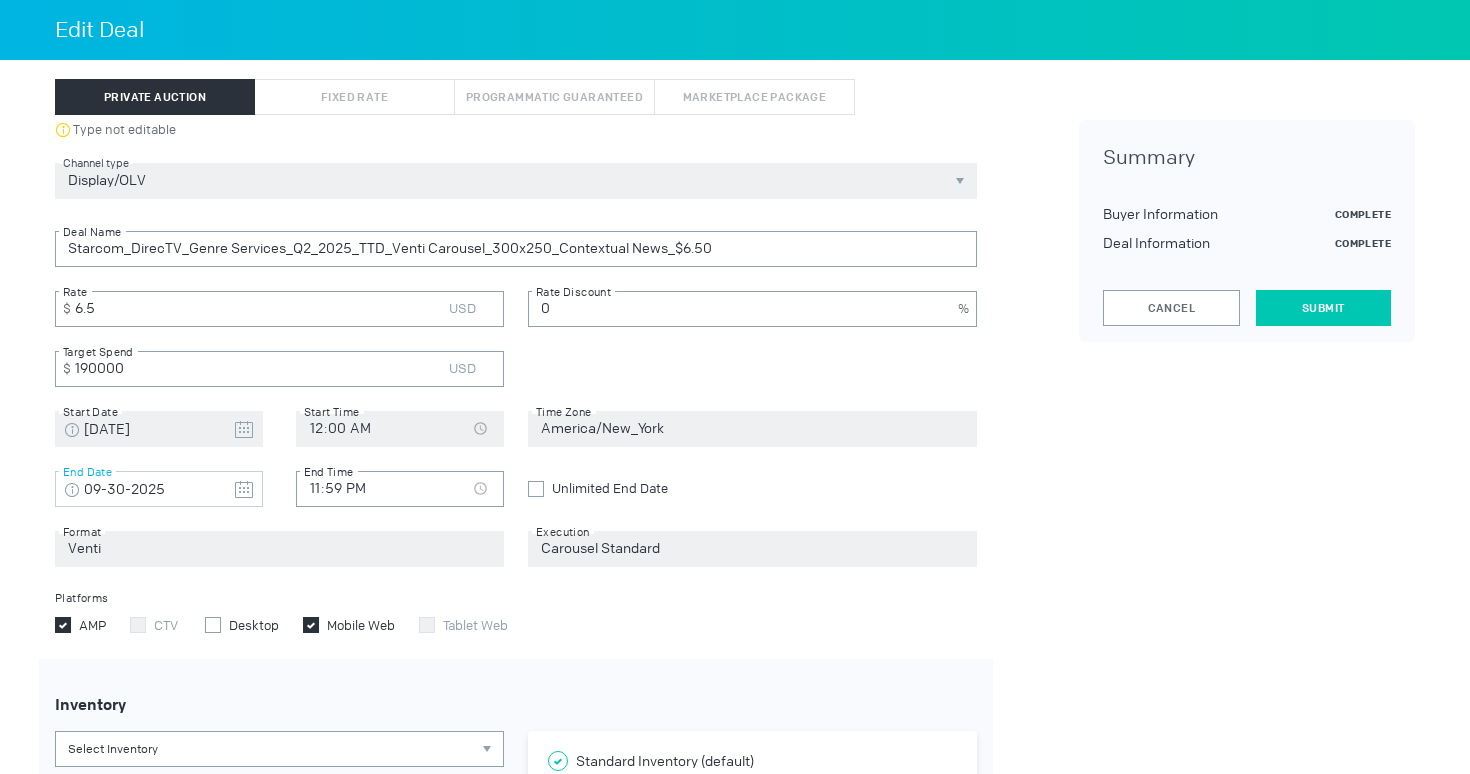 click on "Submit" at bounding box center [1323, 308] 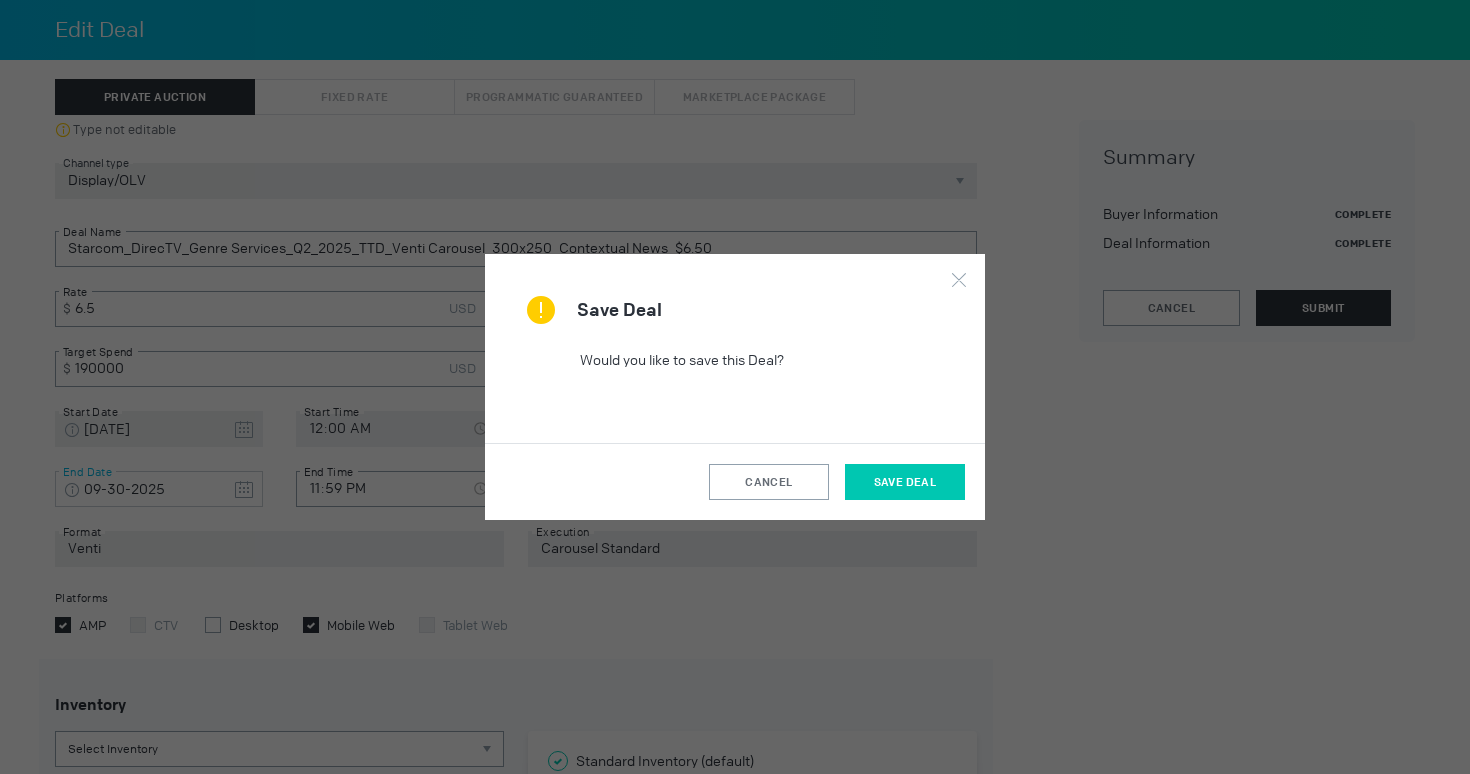 click on "Save Deal" at bounding box center (905, 482) 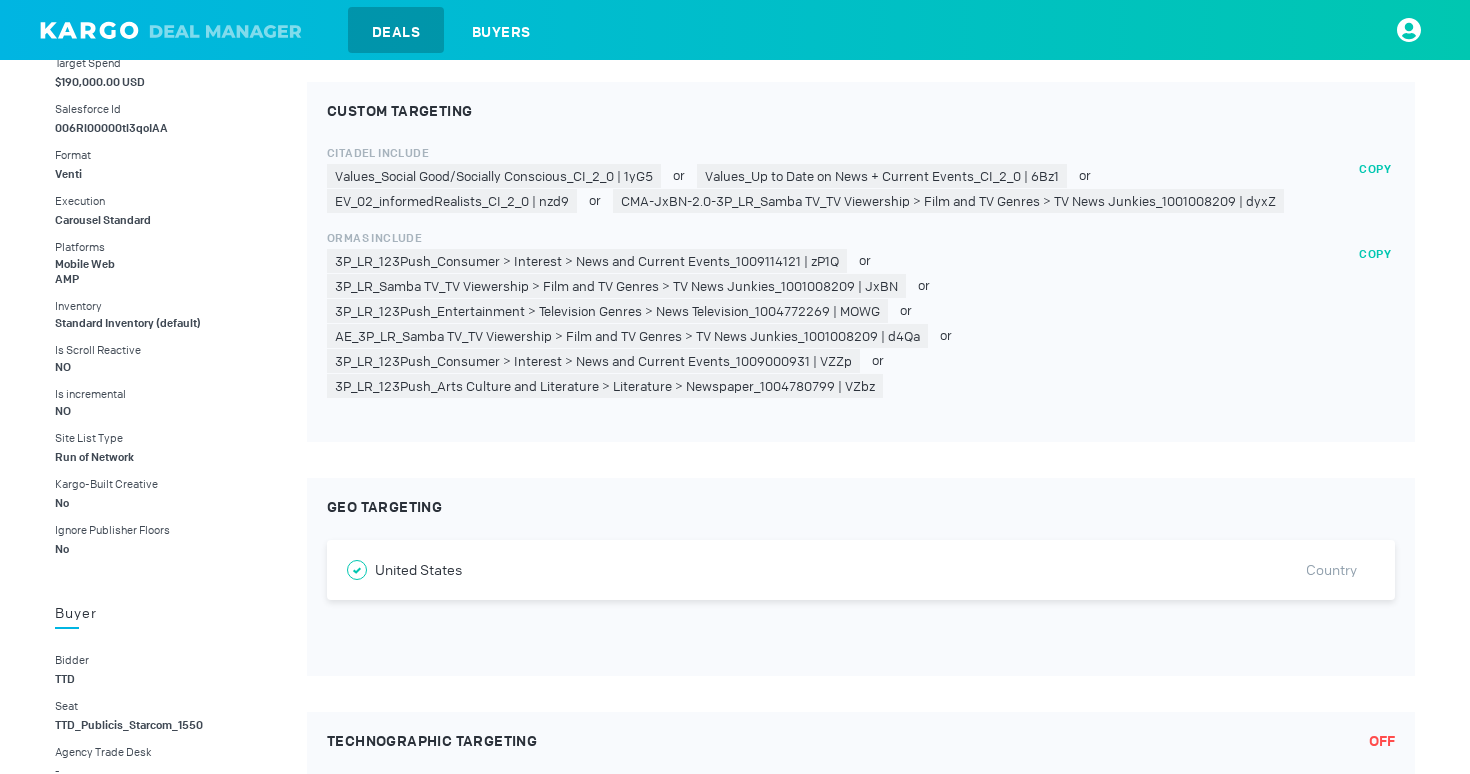 scroll, scrollTop: 737, scrollLeft: 0, axis: vertical 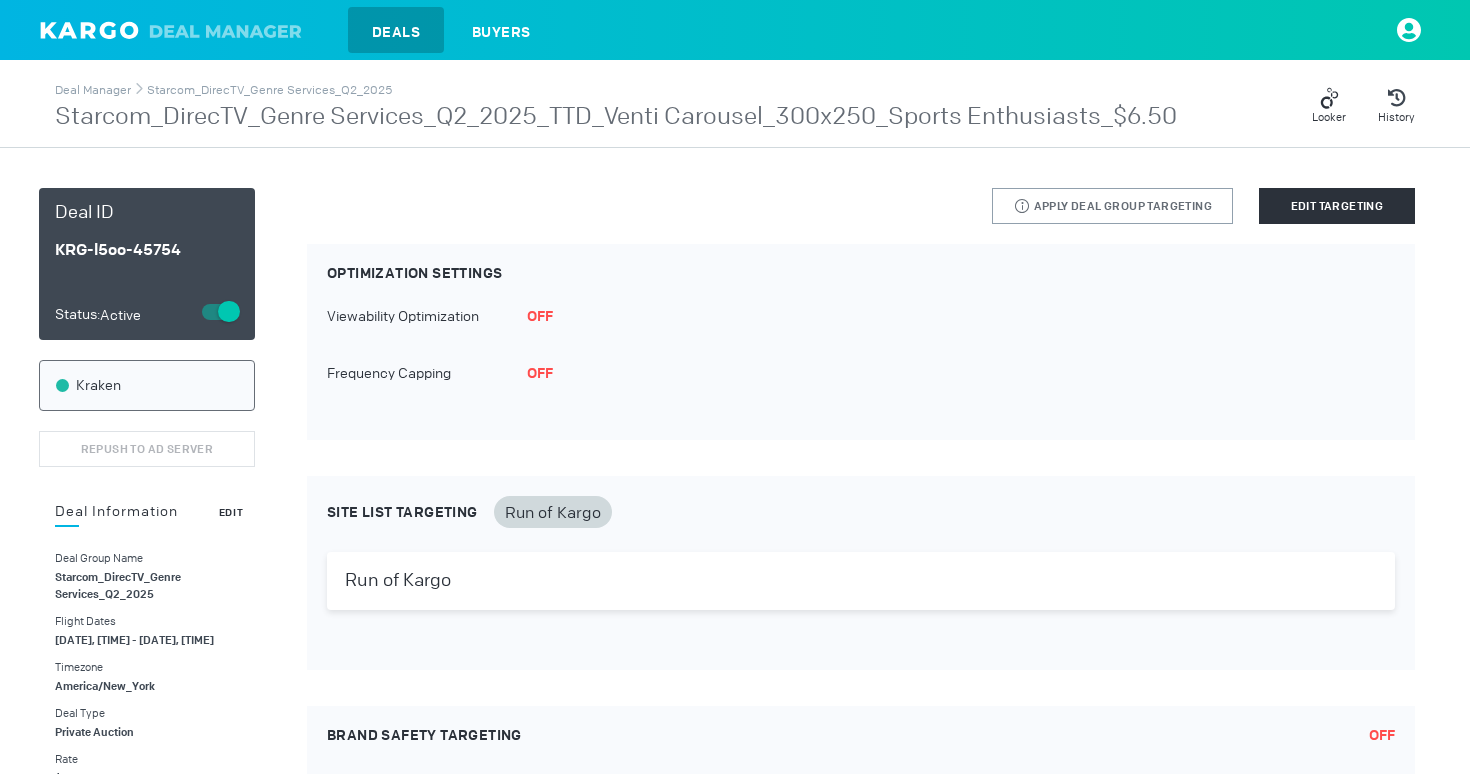 click on "Edit" at bounding box center [231, 512] 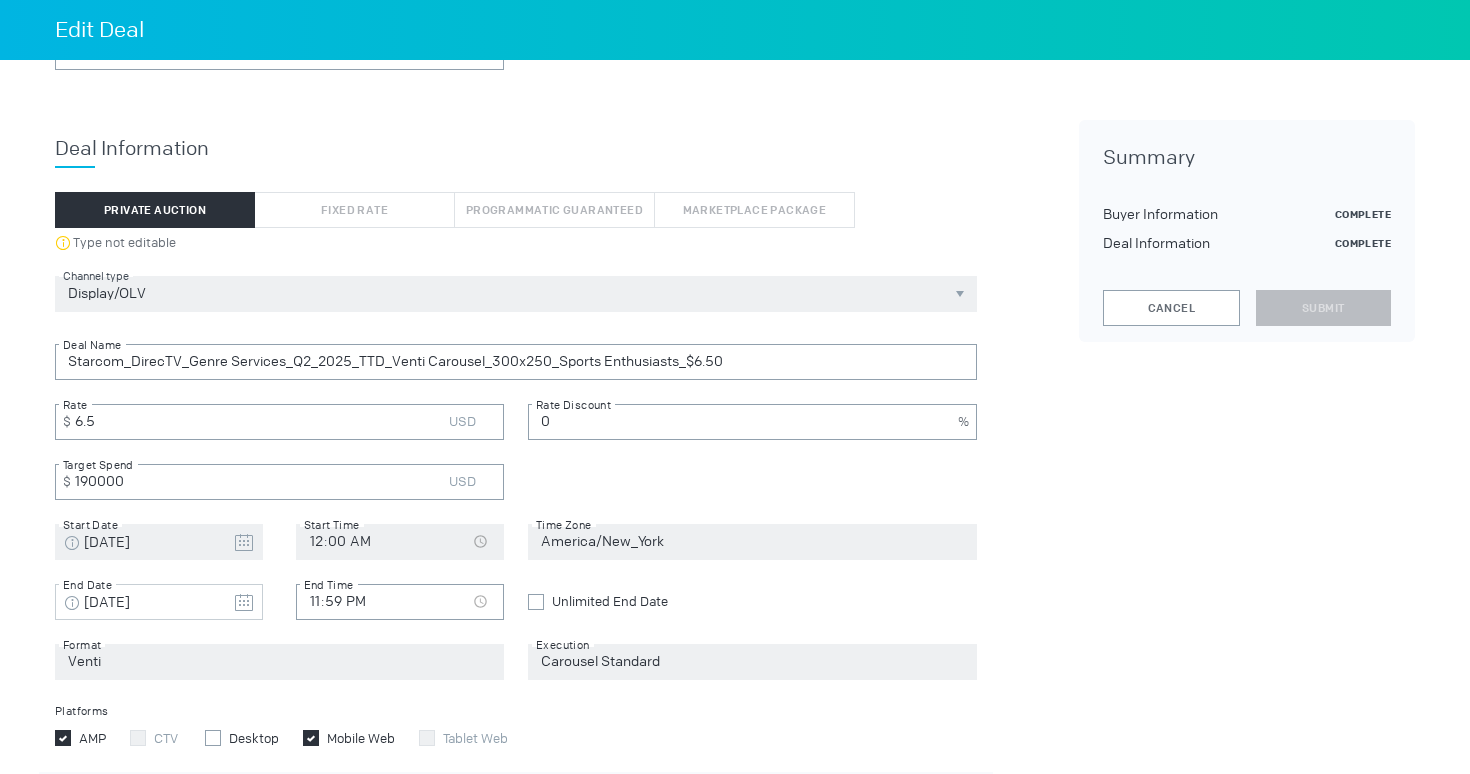 scroll, scrollTop: 277, scrollLeft: 0, axis: vertical 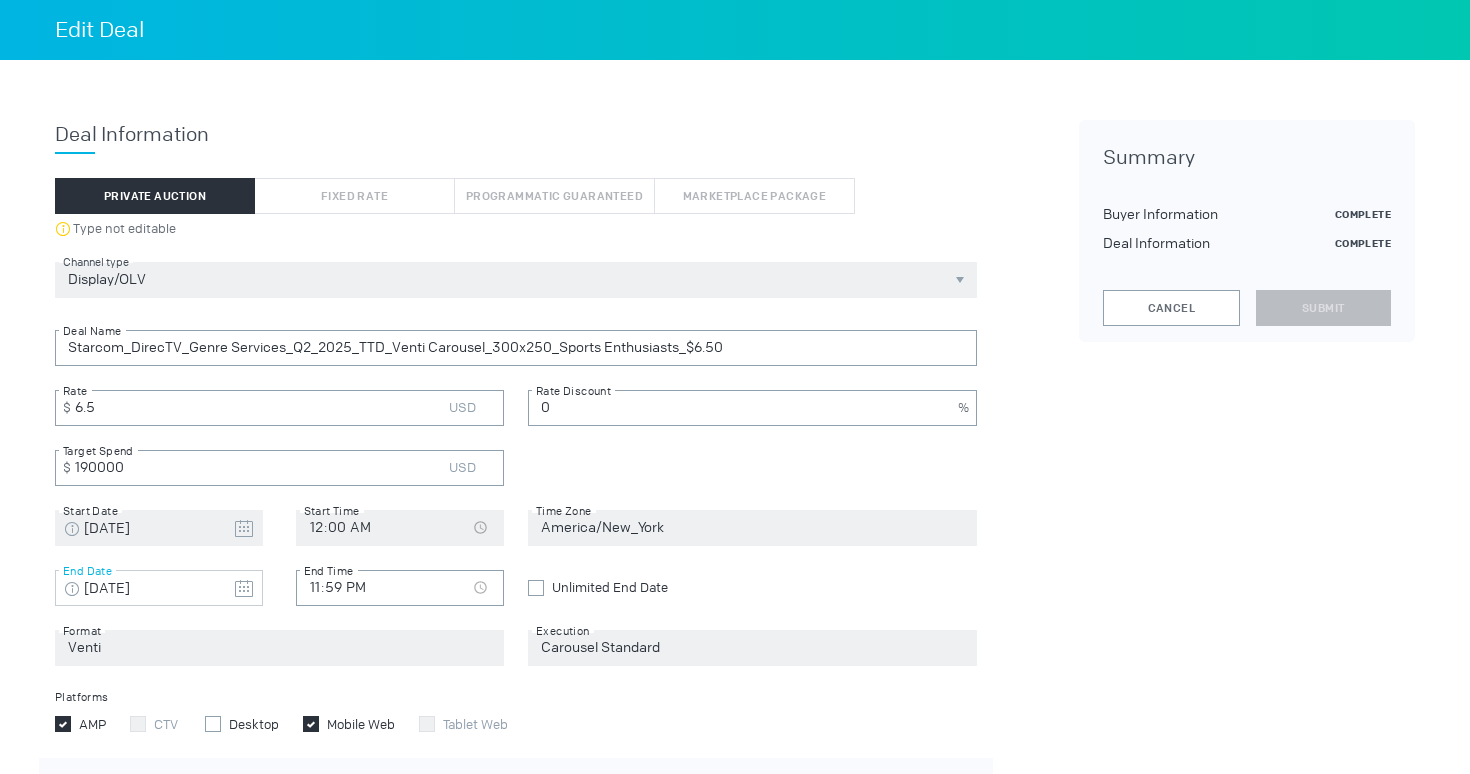 click at bounding box center [244, 529] 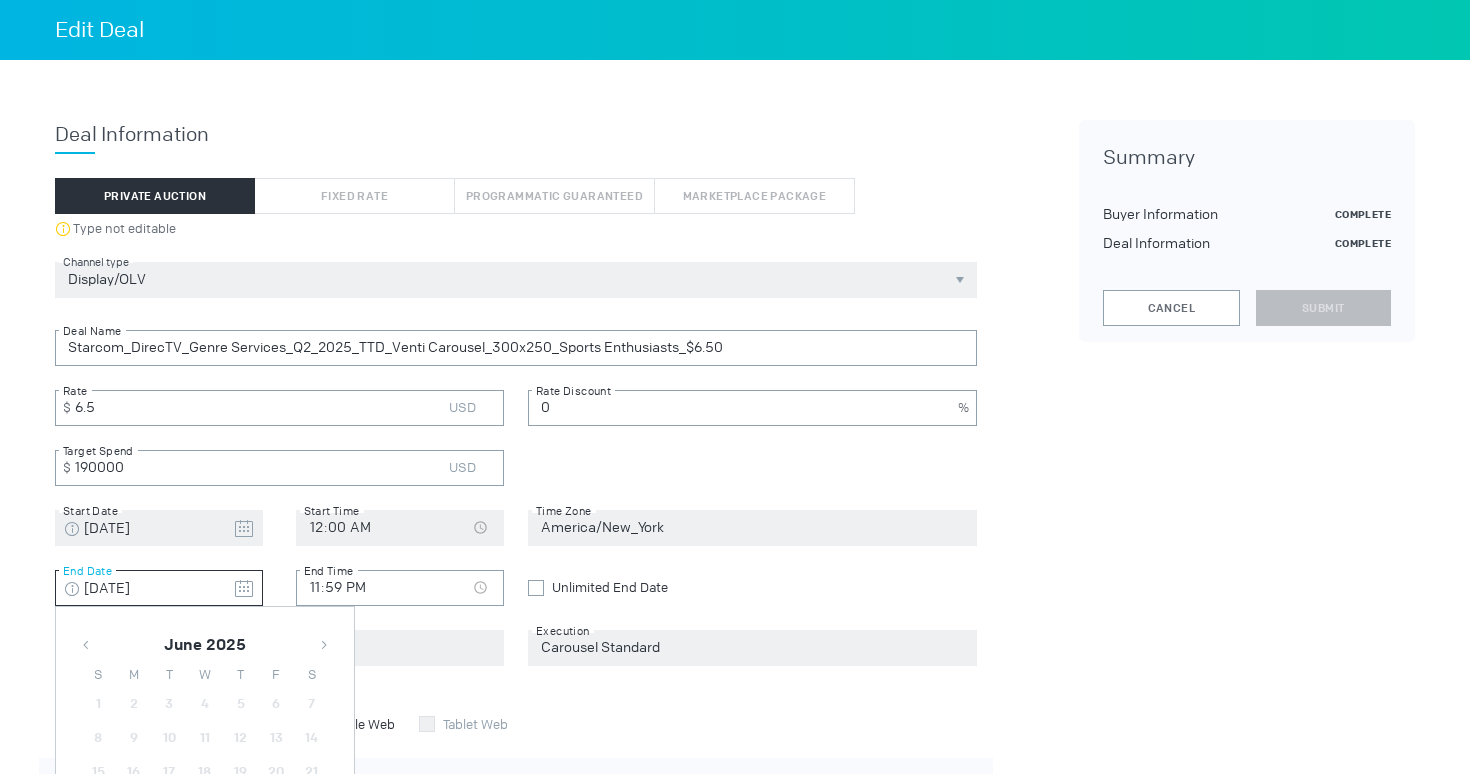 click at bounding box center (324, 645) 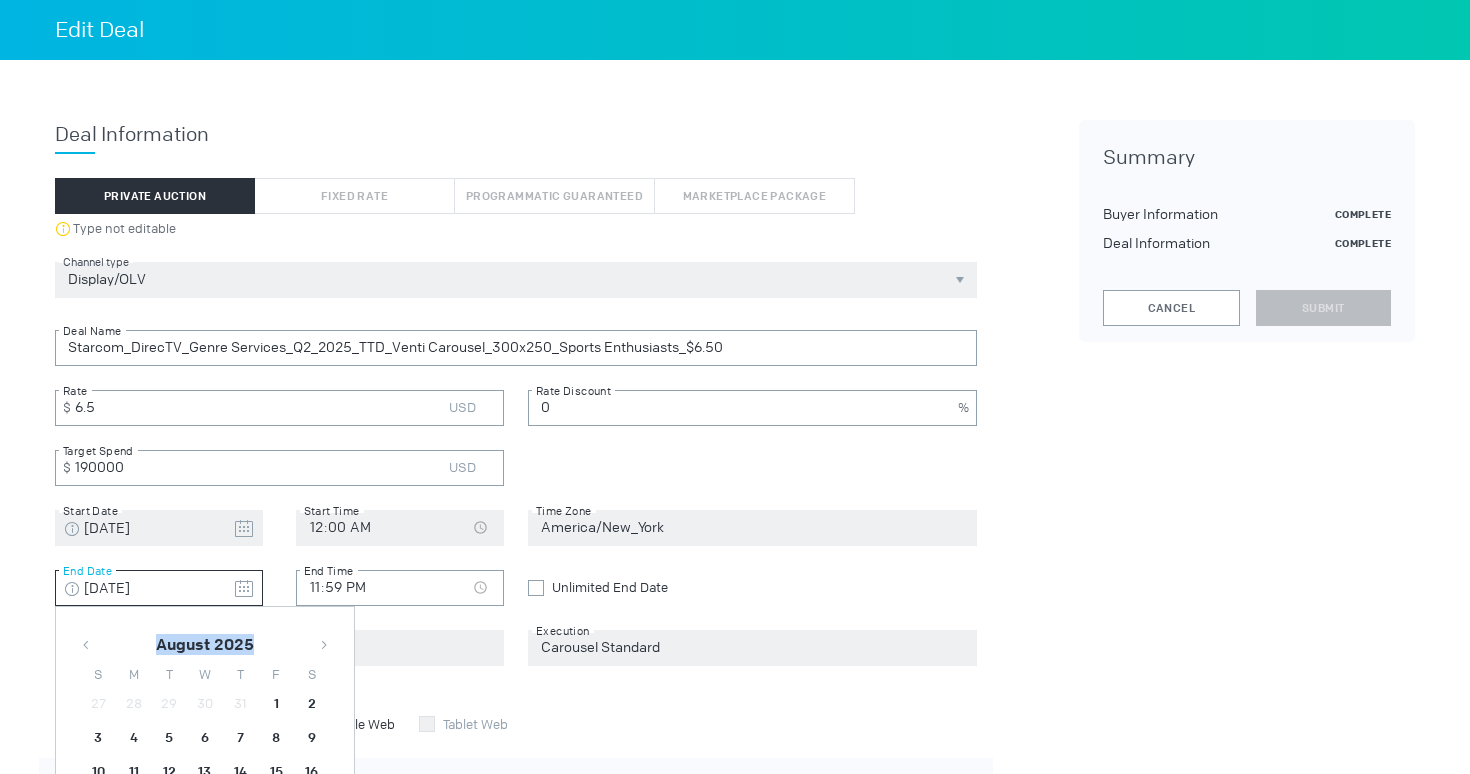 click at bounding box center (324, 645) 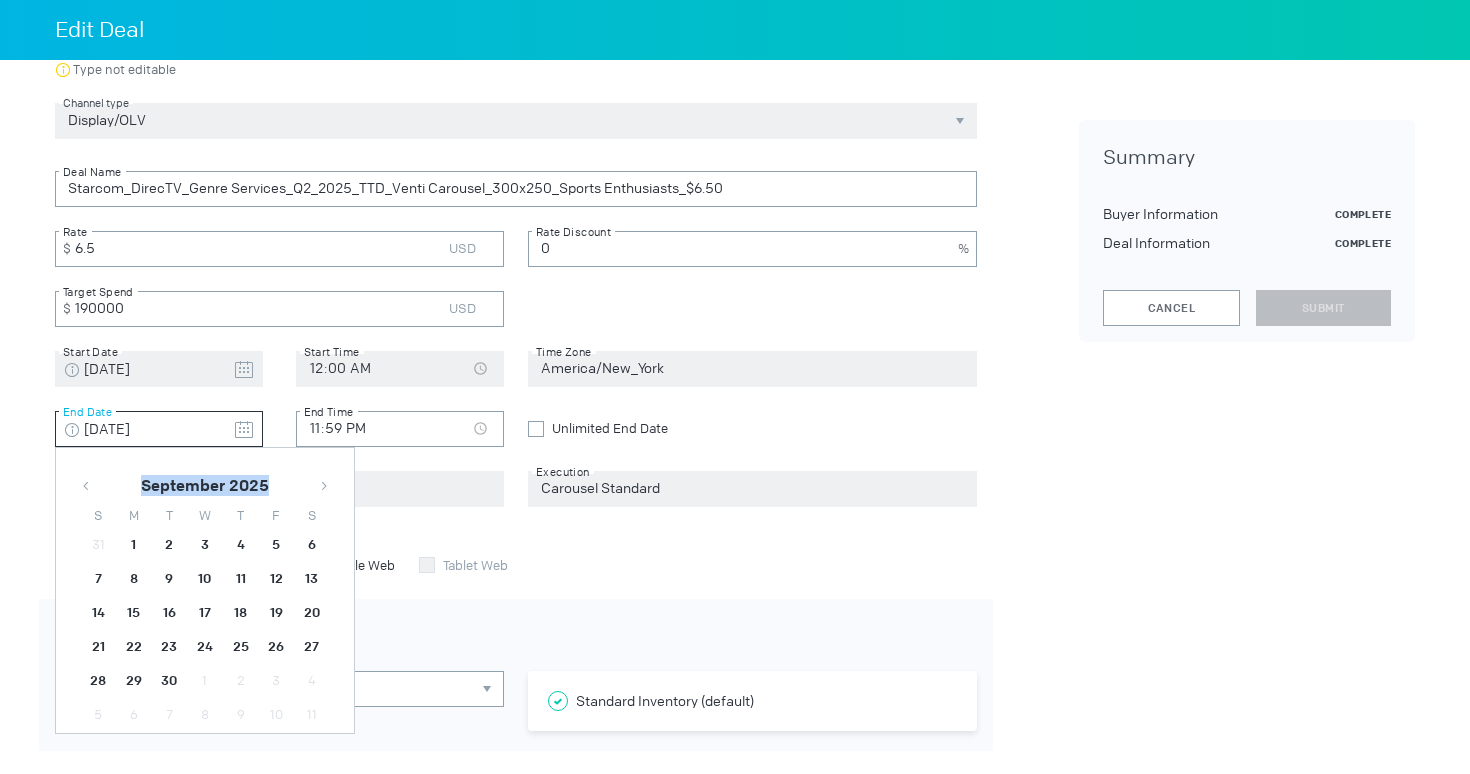 scroll, scrollTop: 461, scrollLeft: 0, axis: vertical 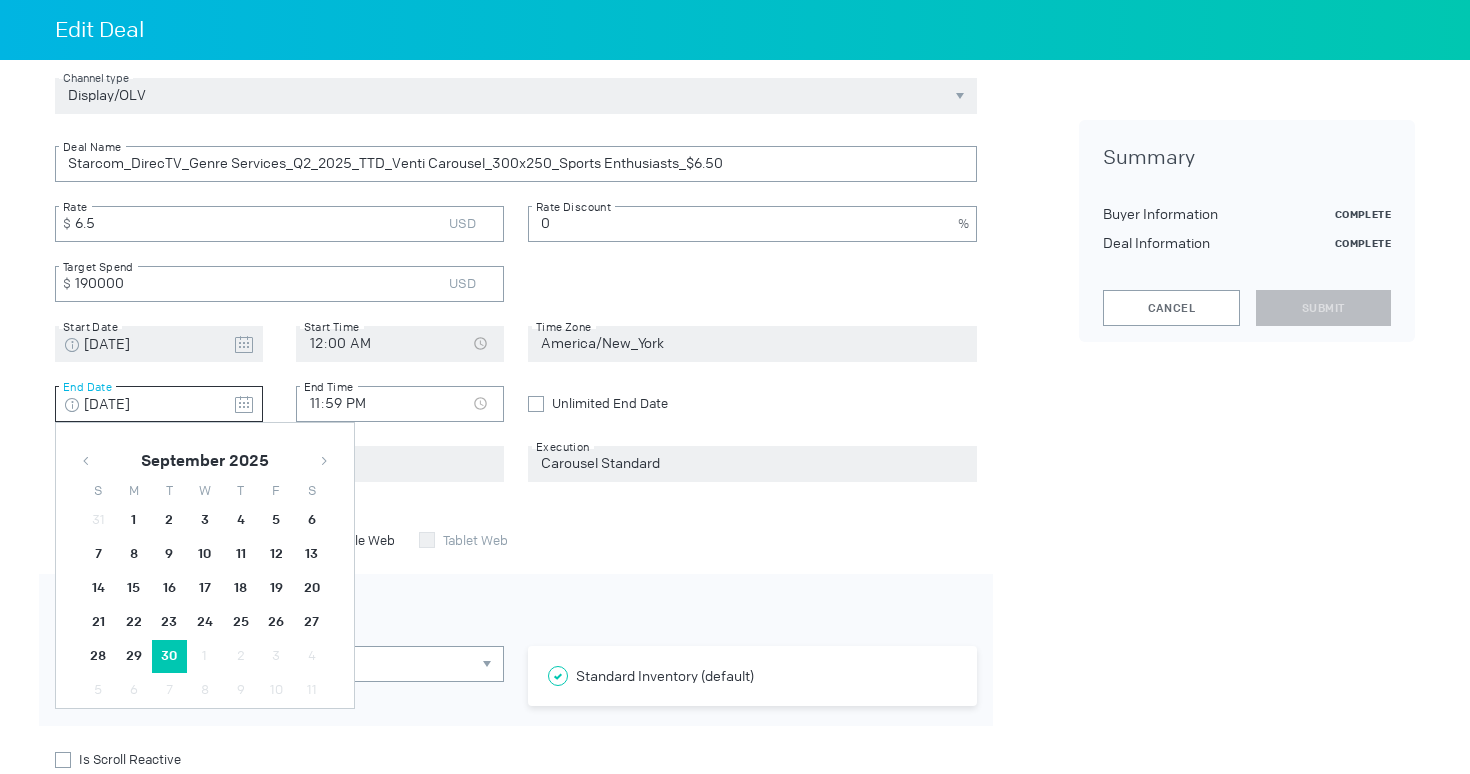 click on "30" at bounding box center [134, 520] 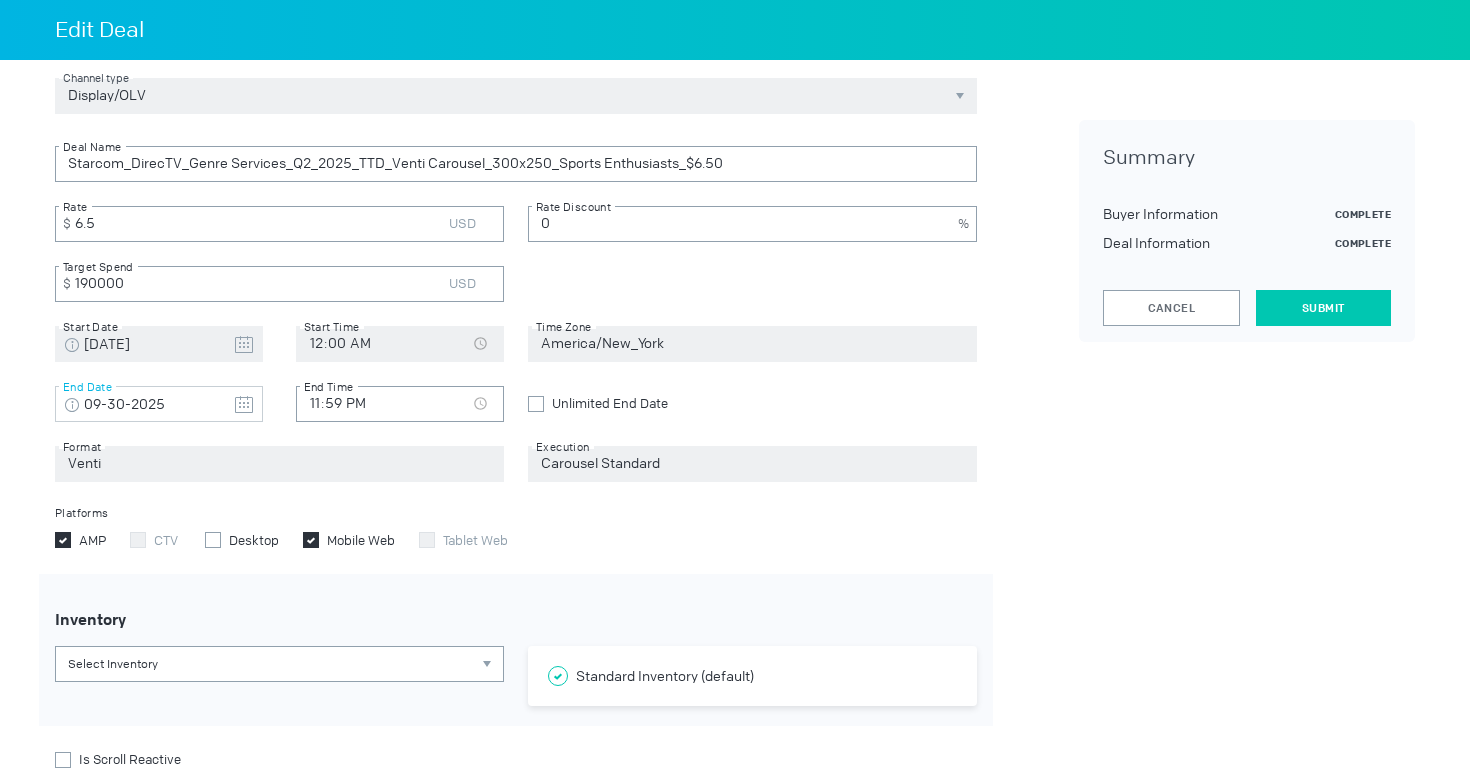 click on "Submit" at bounding box center (1323, 308) 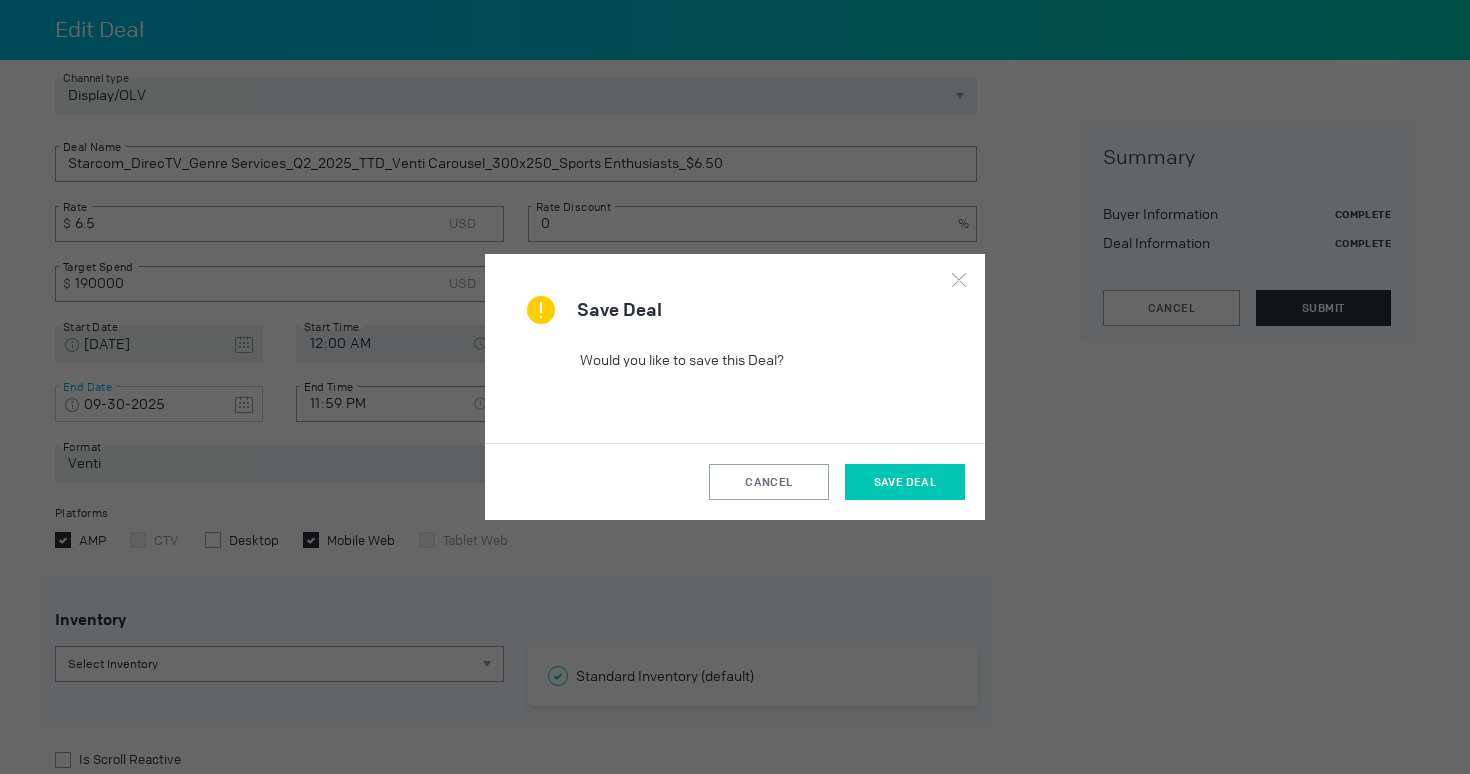 click on "Save Deal" at bounding box center [905, 482] 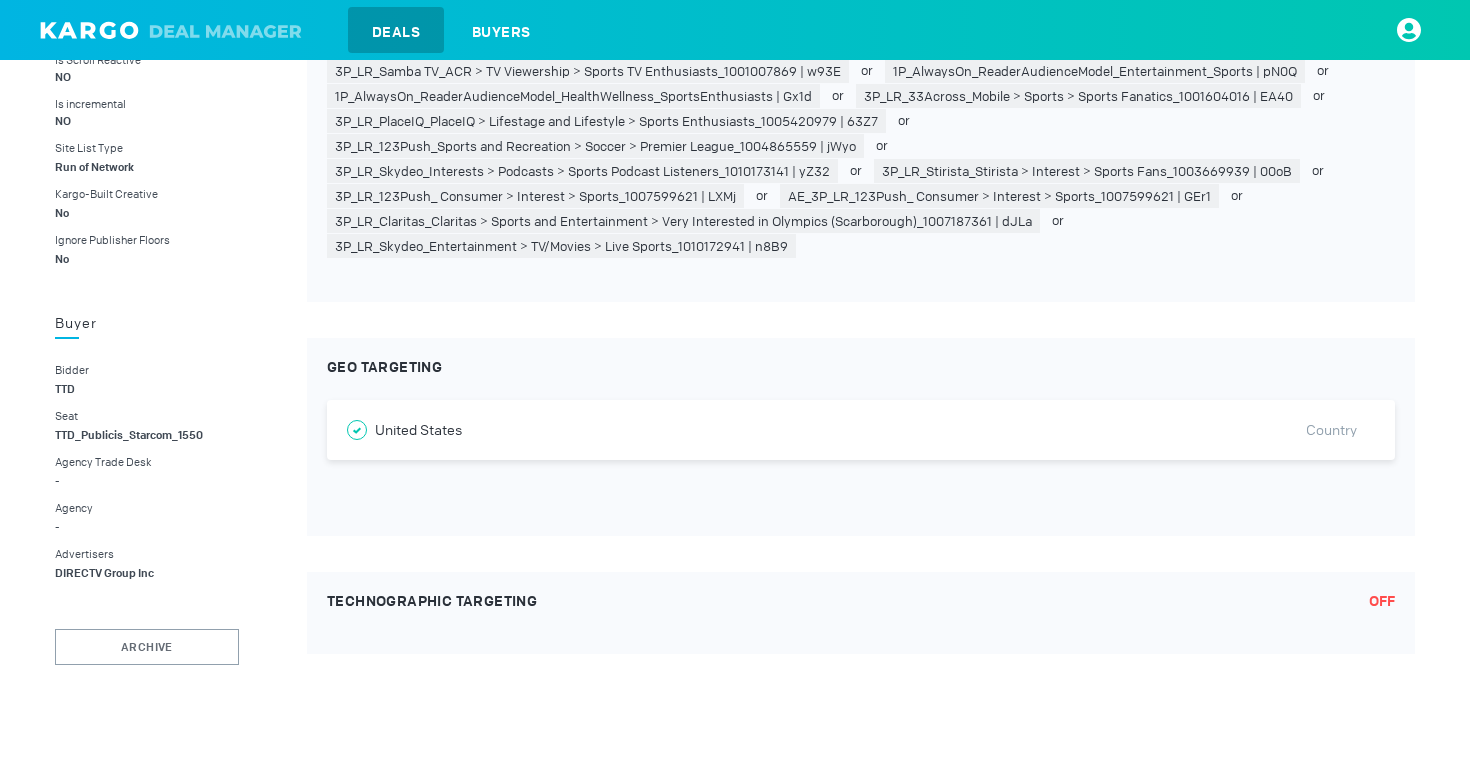 scroll, scrollTop: 1032, scrollLeft: 0, axis: vertical 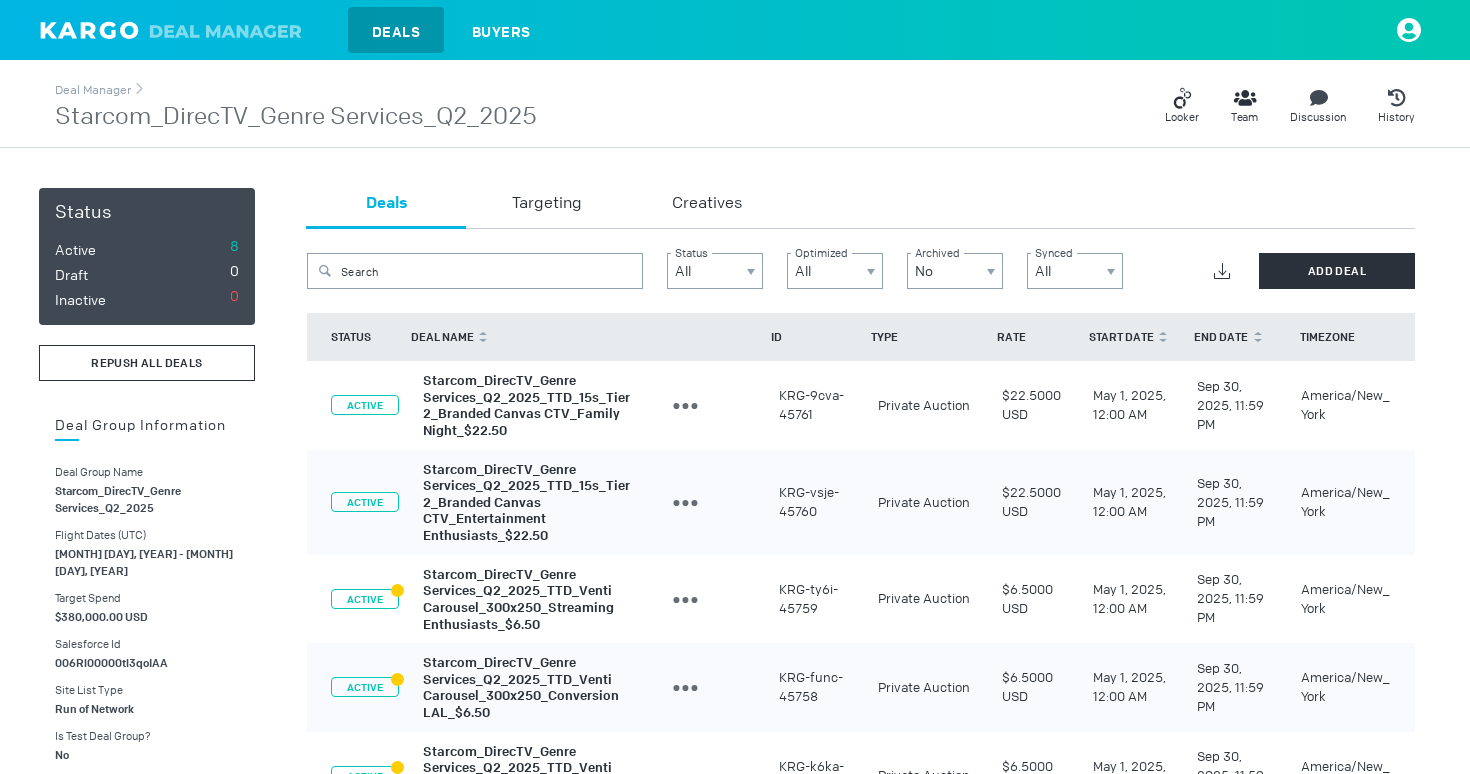 click on "REPUSH ALL DEALS" at bounding box center [146, 363] 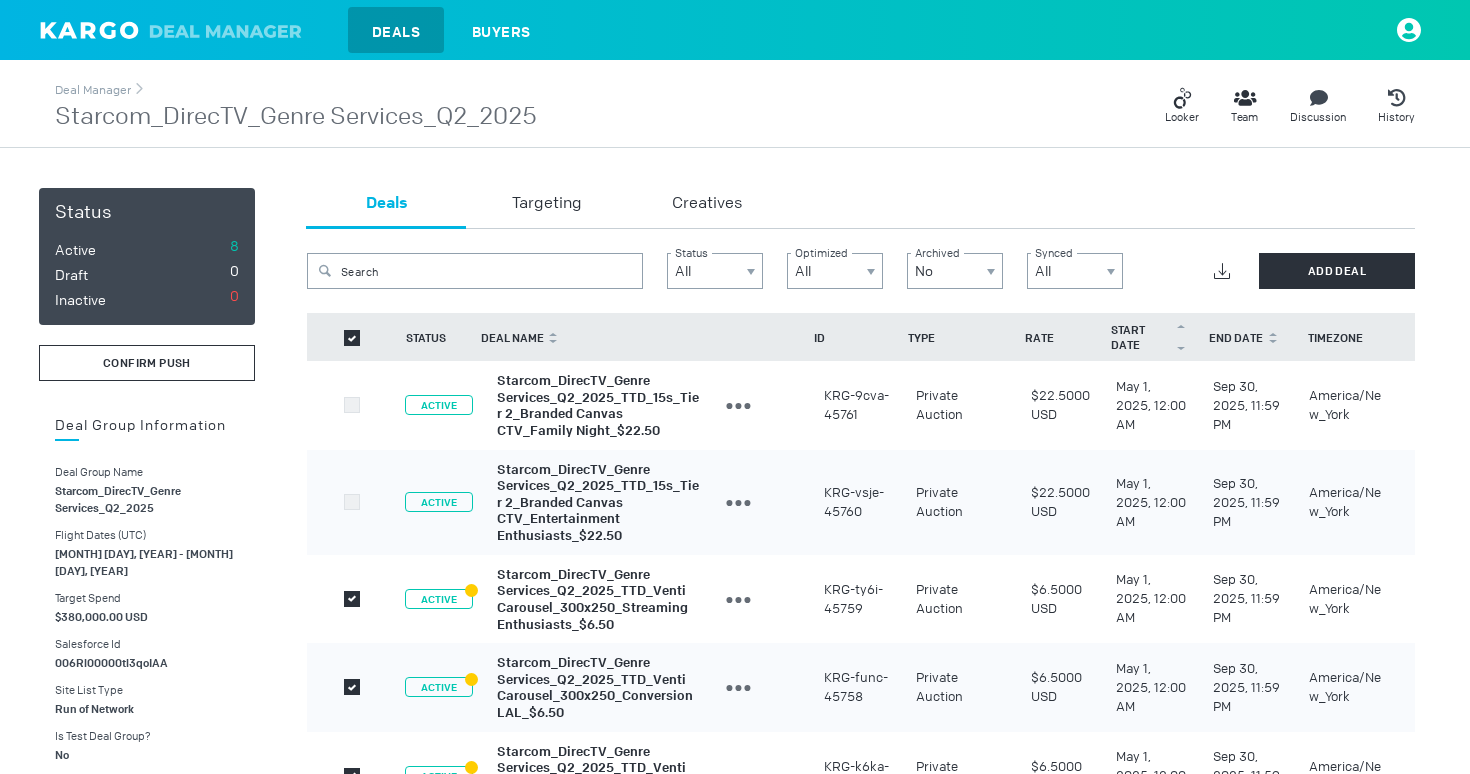click on "confirm push" at bounding box center [147, 363] 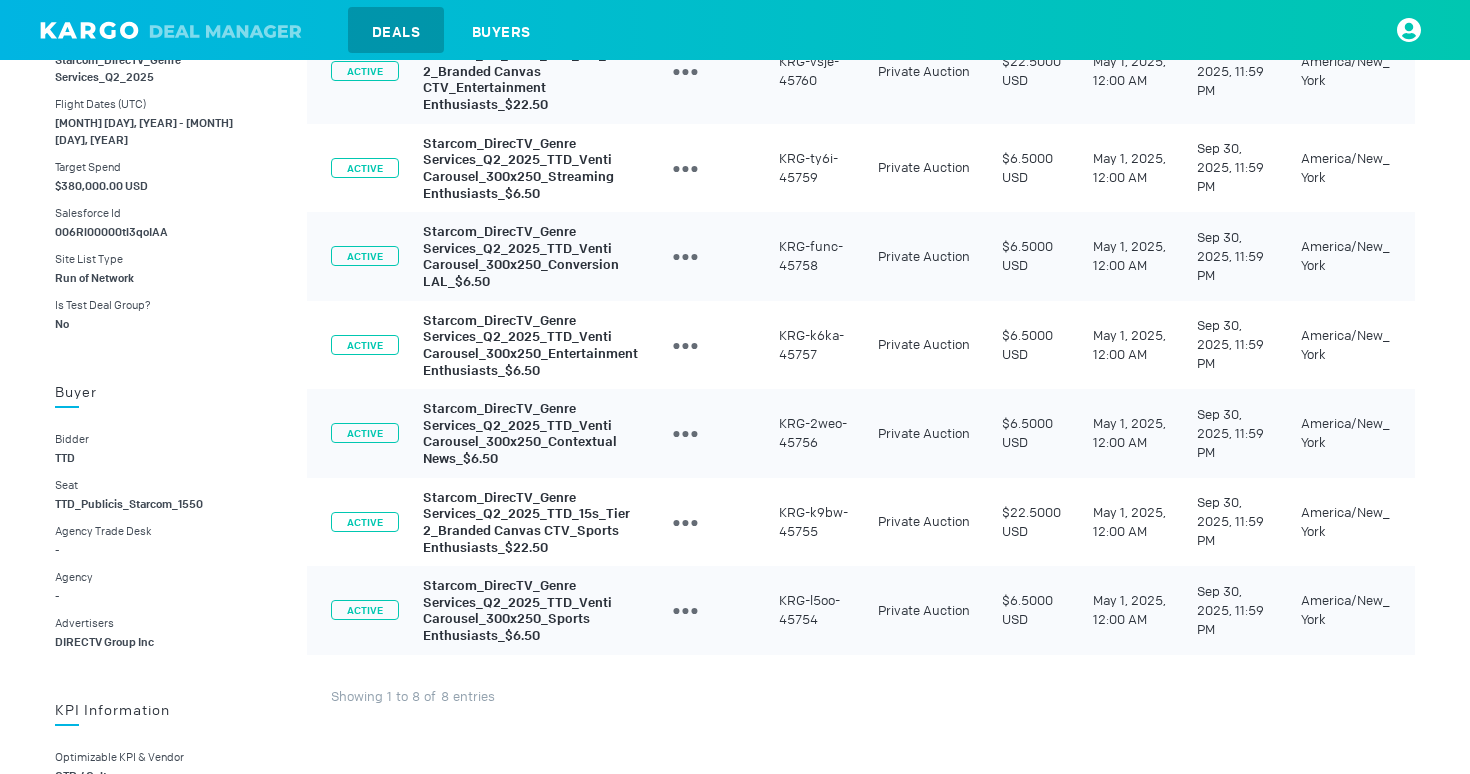 scroll, scrollTop: 0, scrollLeft: 0, axis: both 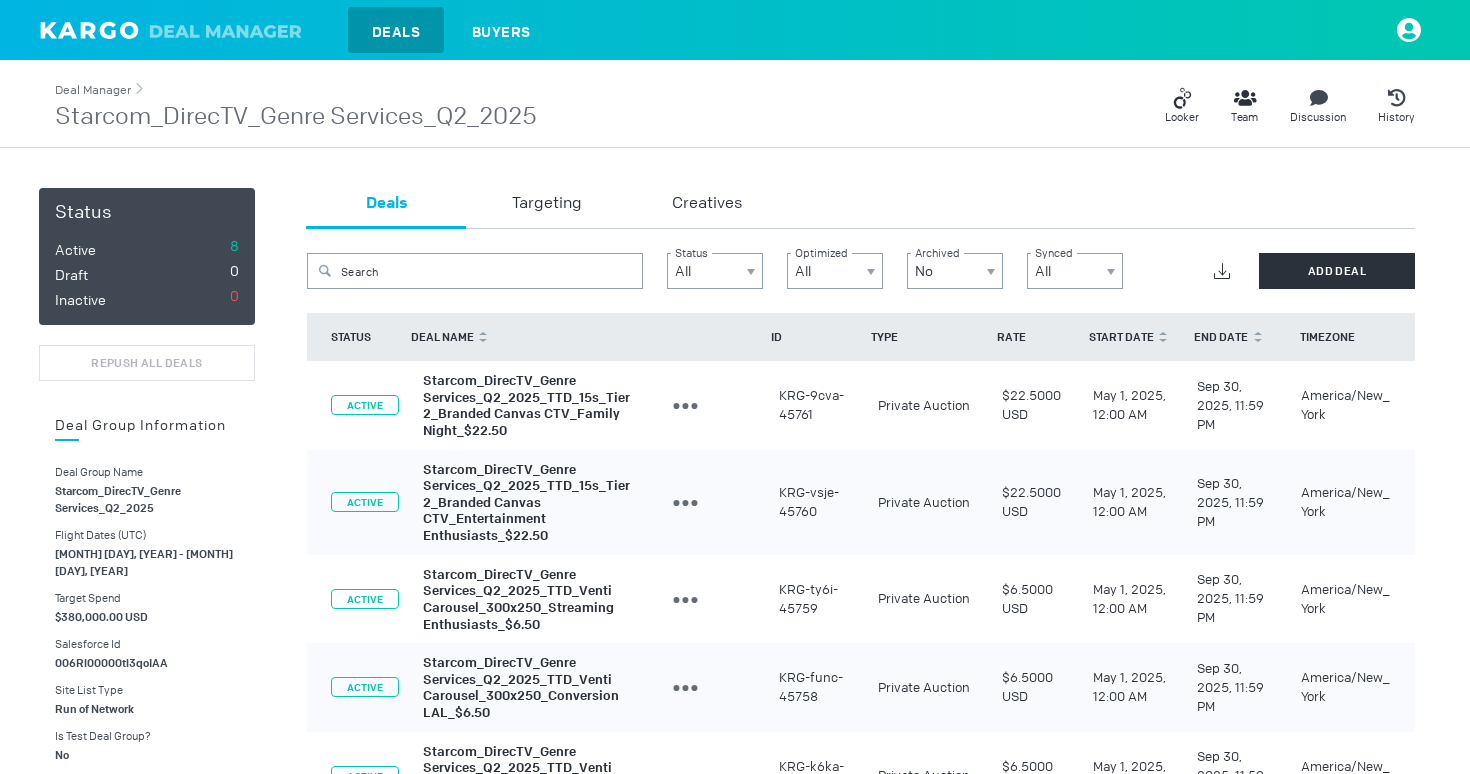 click on "Deal Manager" at bounding box center (93, 90) 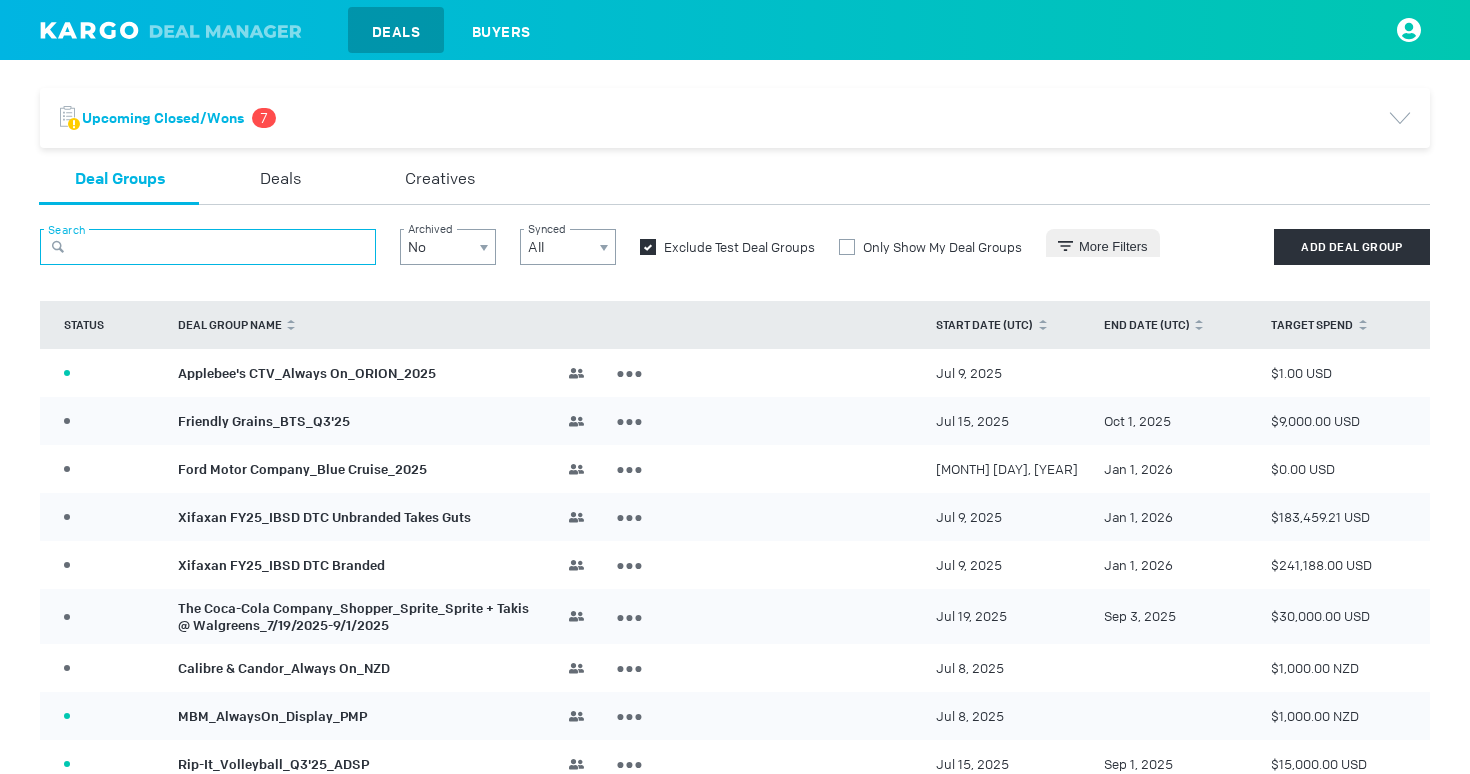 click at bounding box center [208, 247] 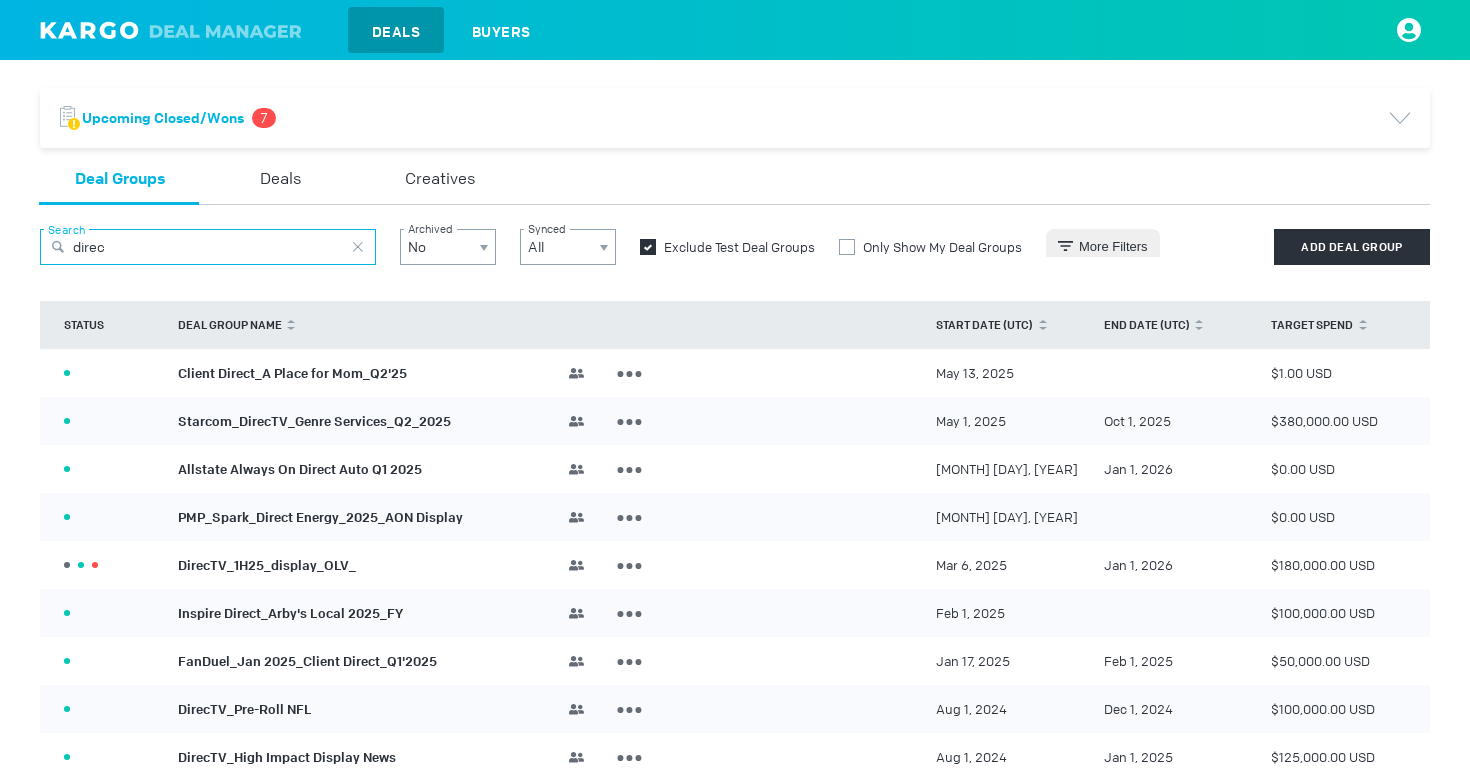 type on "direc" 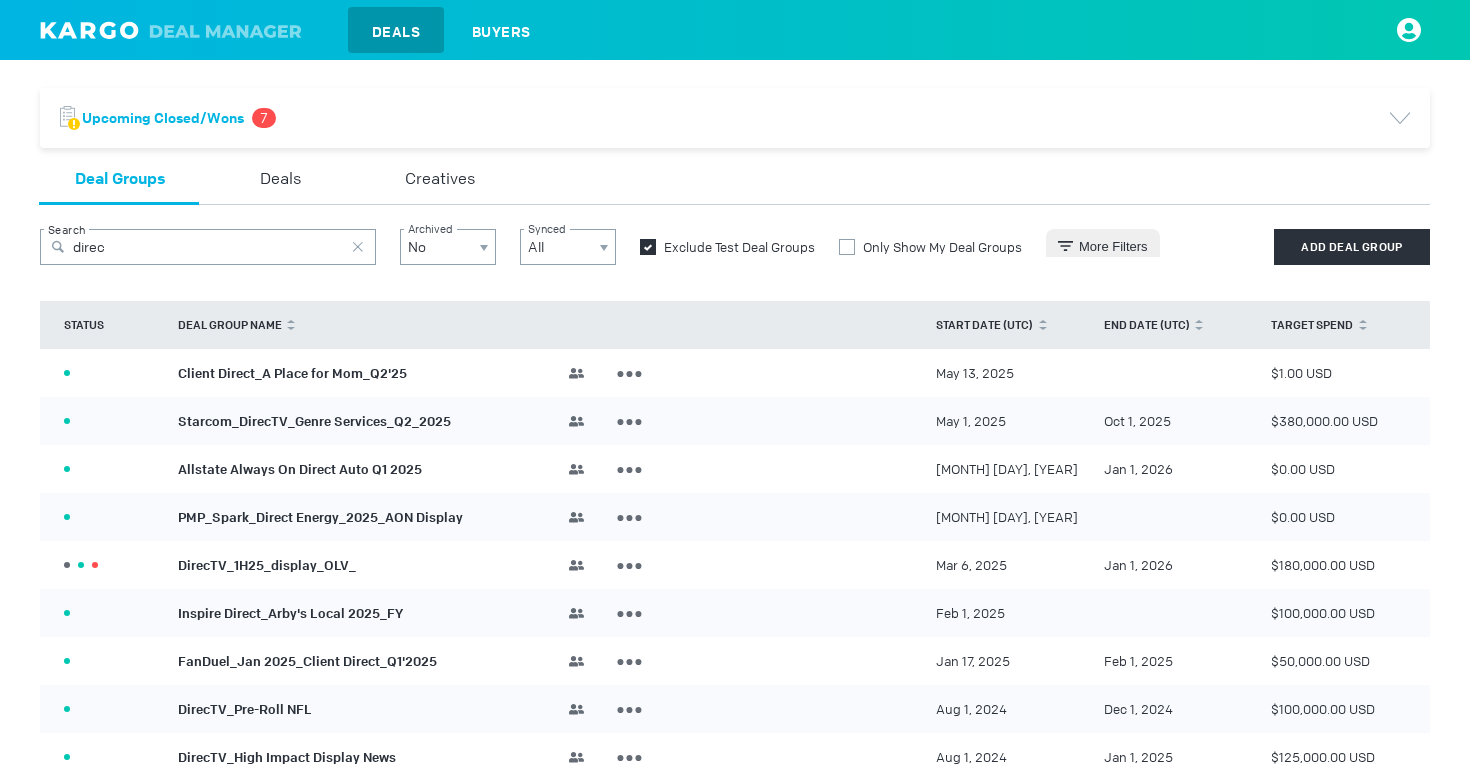 click on "DirecTV_1H25_display_OLV_" at bounding box center (267, 564) 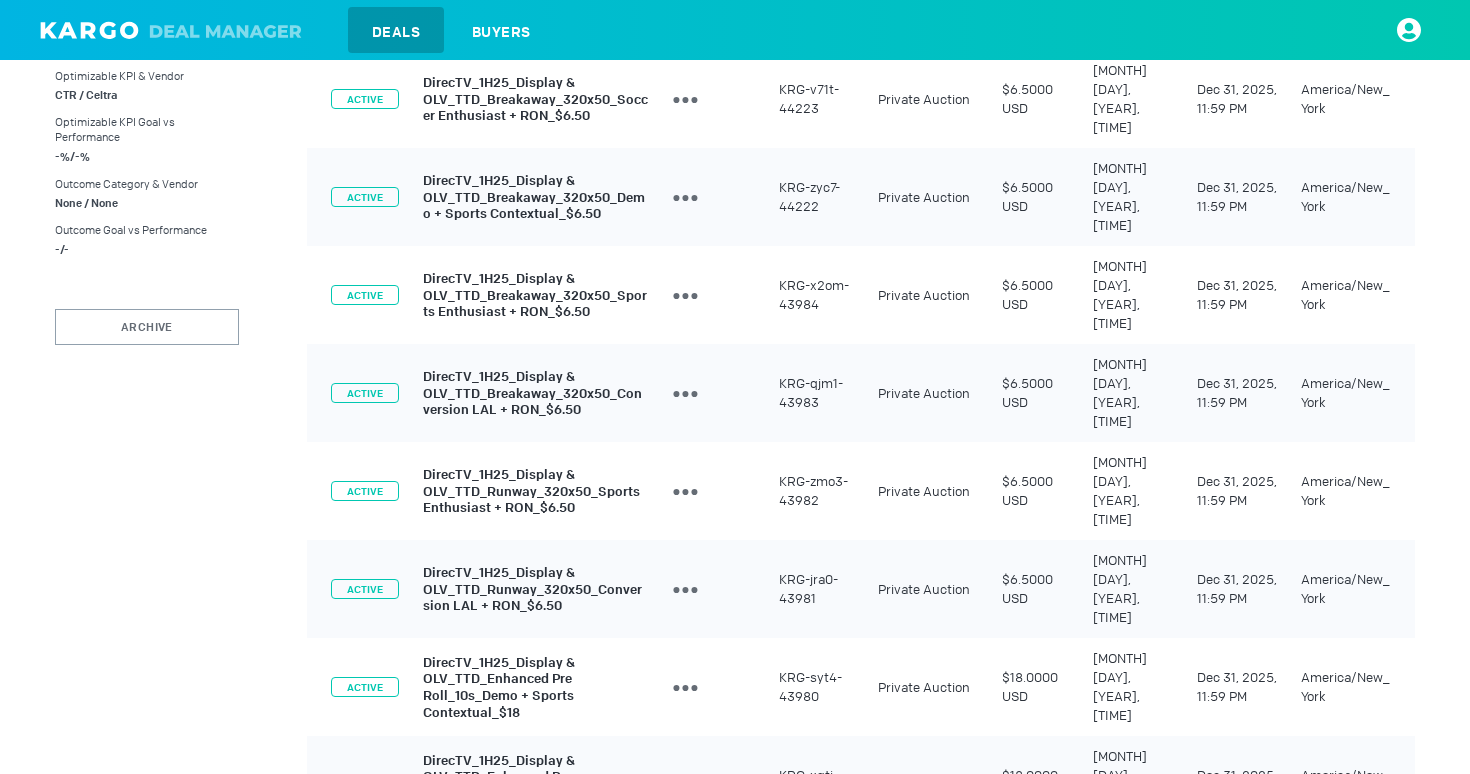 scroll, scrollTop: 1113, scrollLeft: 0, axis: vertical 